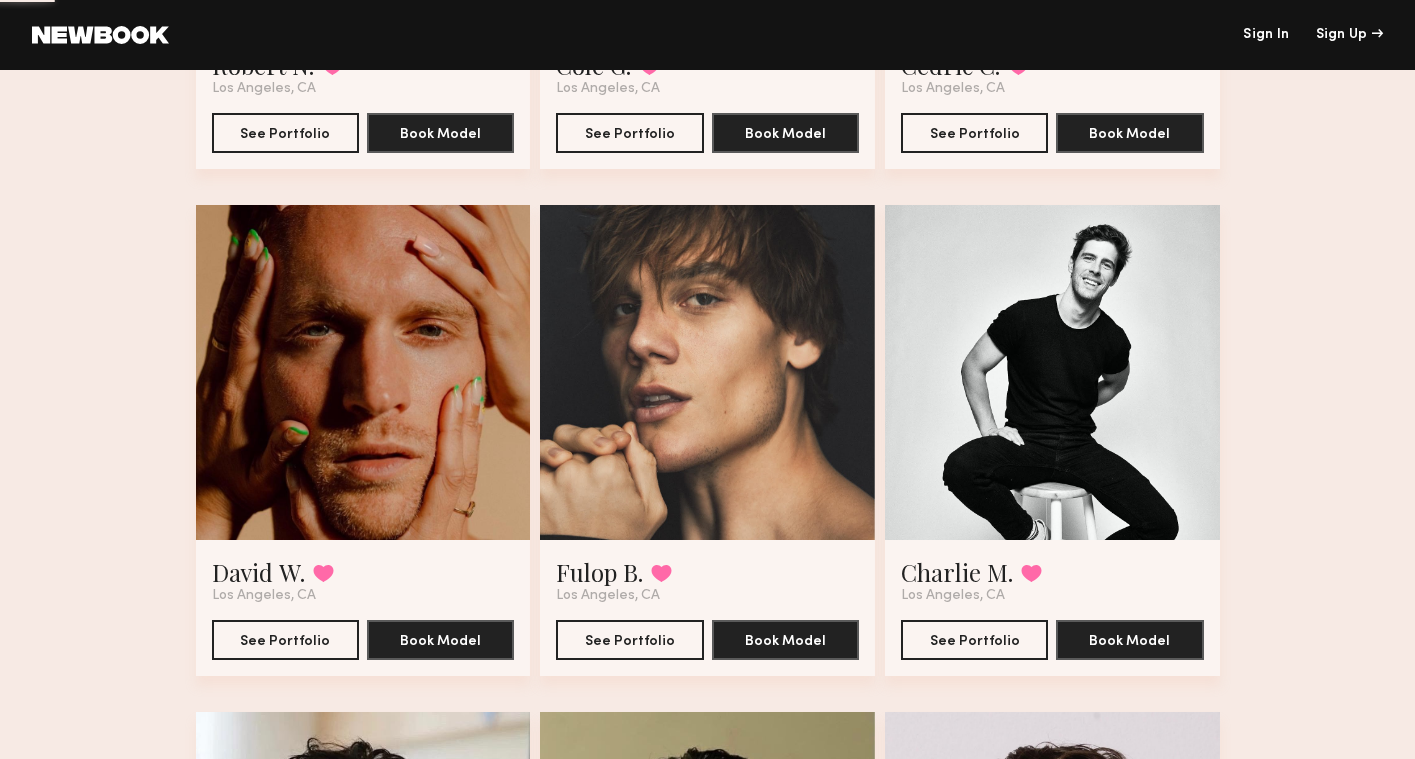 scroll, scrollTop: 1570, scrollLeft: 0, axis: vertical 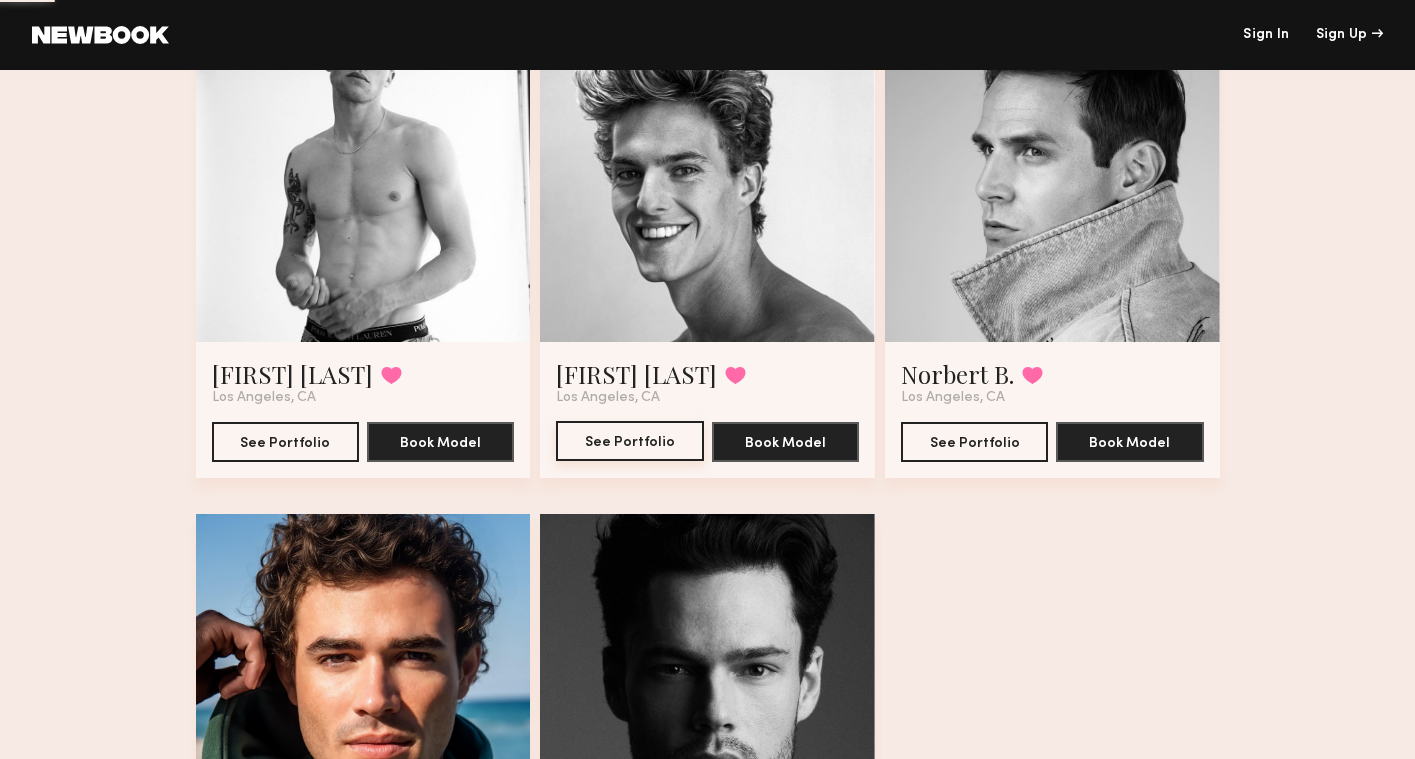 click on "See Portfolio" 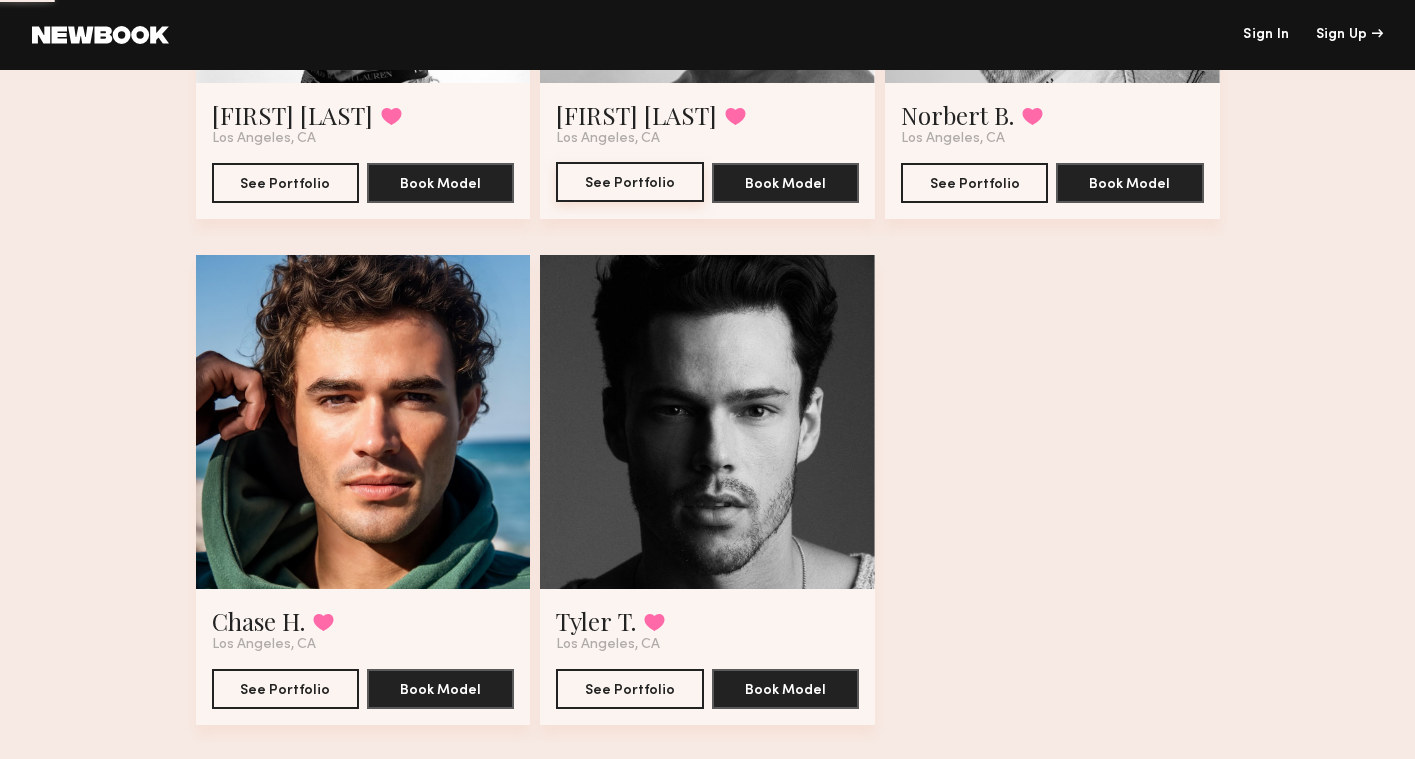 scroll, scrollTop: 3558, scrollLeft: 0, axis: vertical 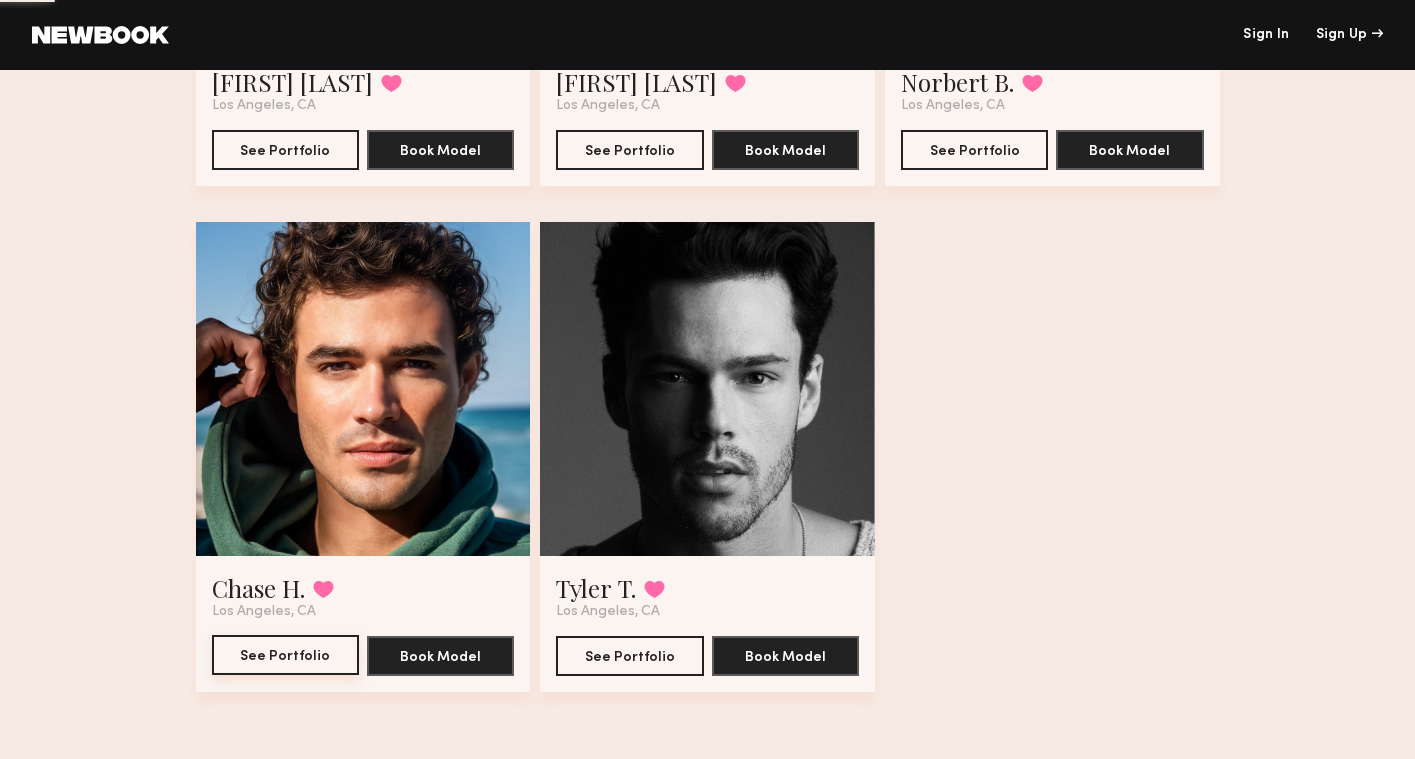 click on "See Portfolio" 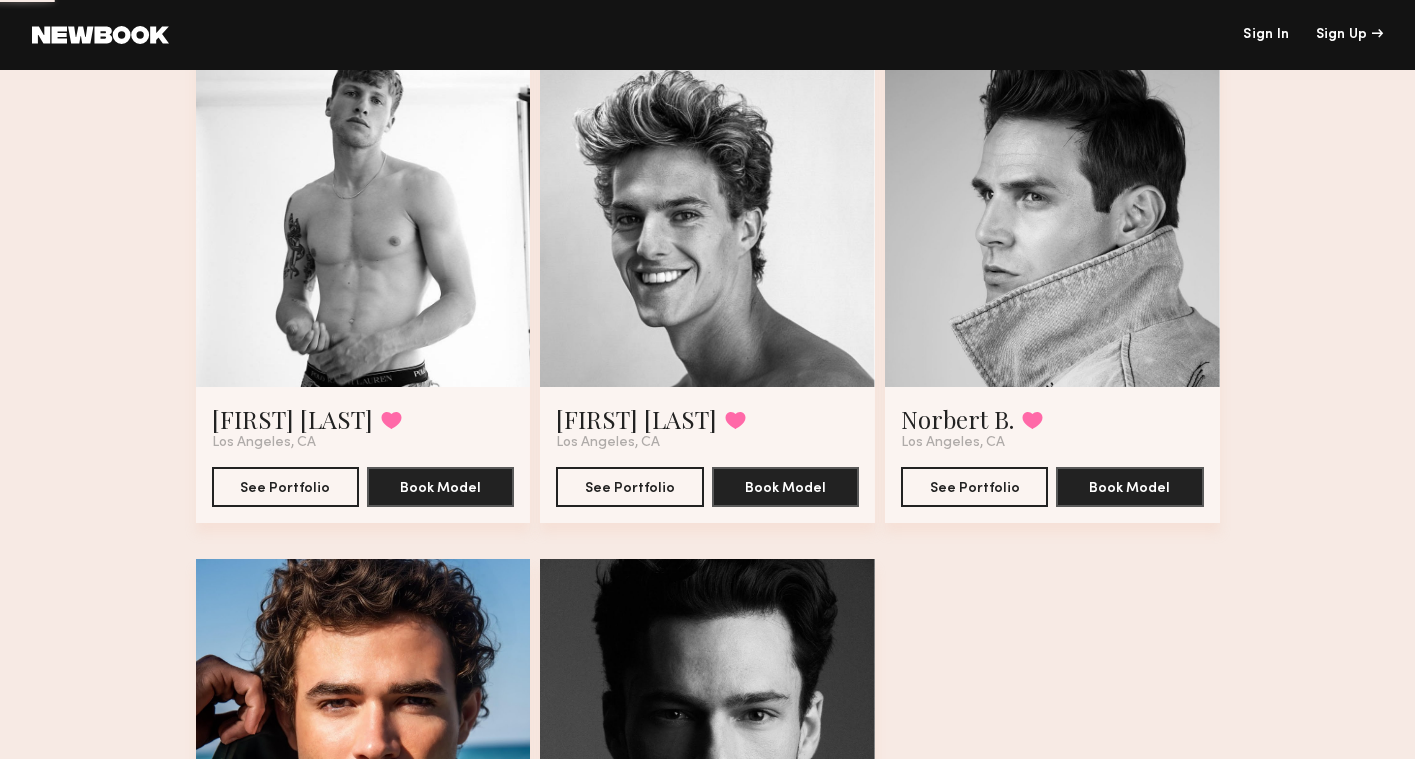 scroll, scrollTop: 3209, scrollLeft: 0, axis: vertical 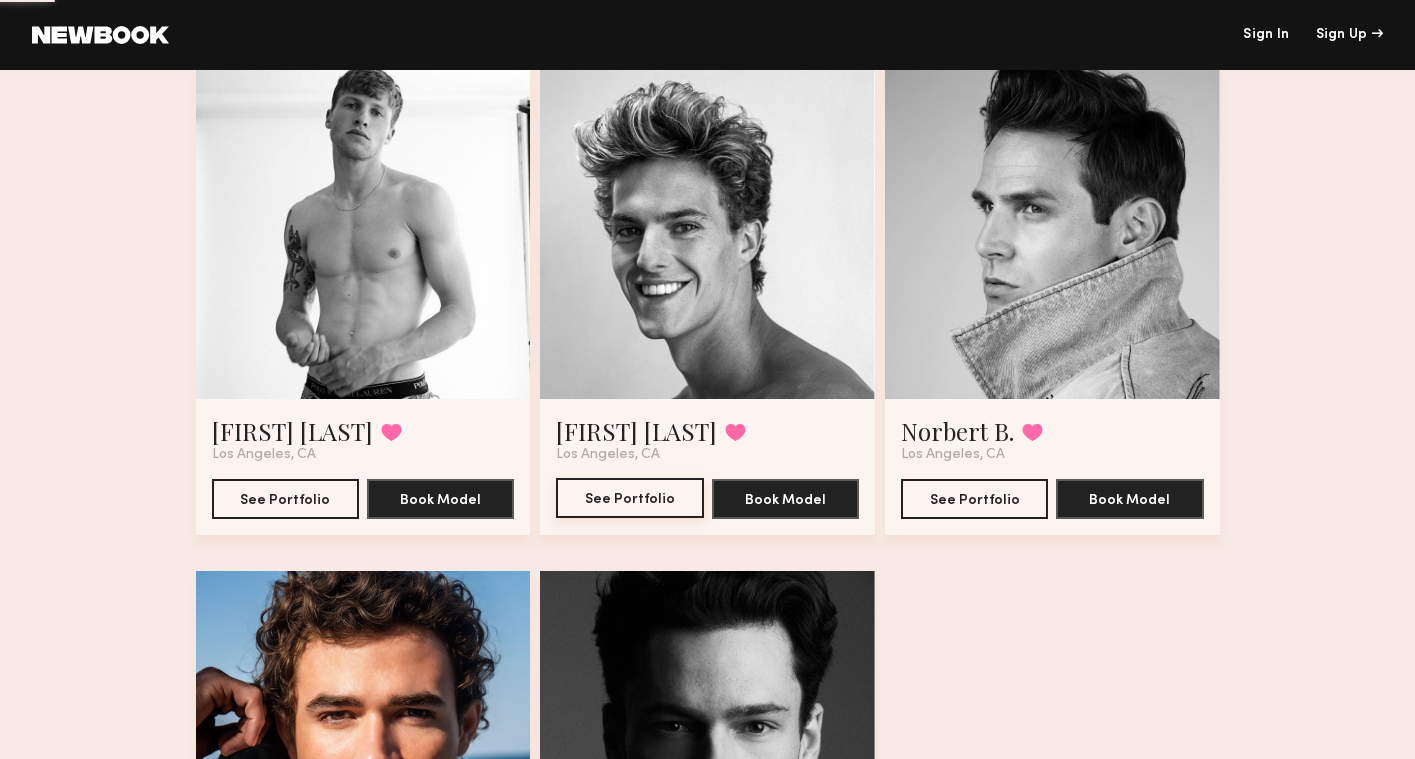 click on "See Portfolio" 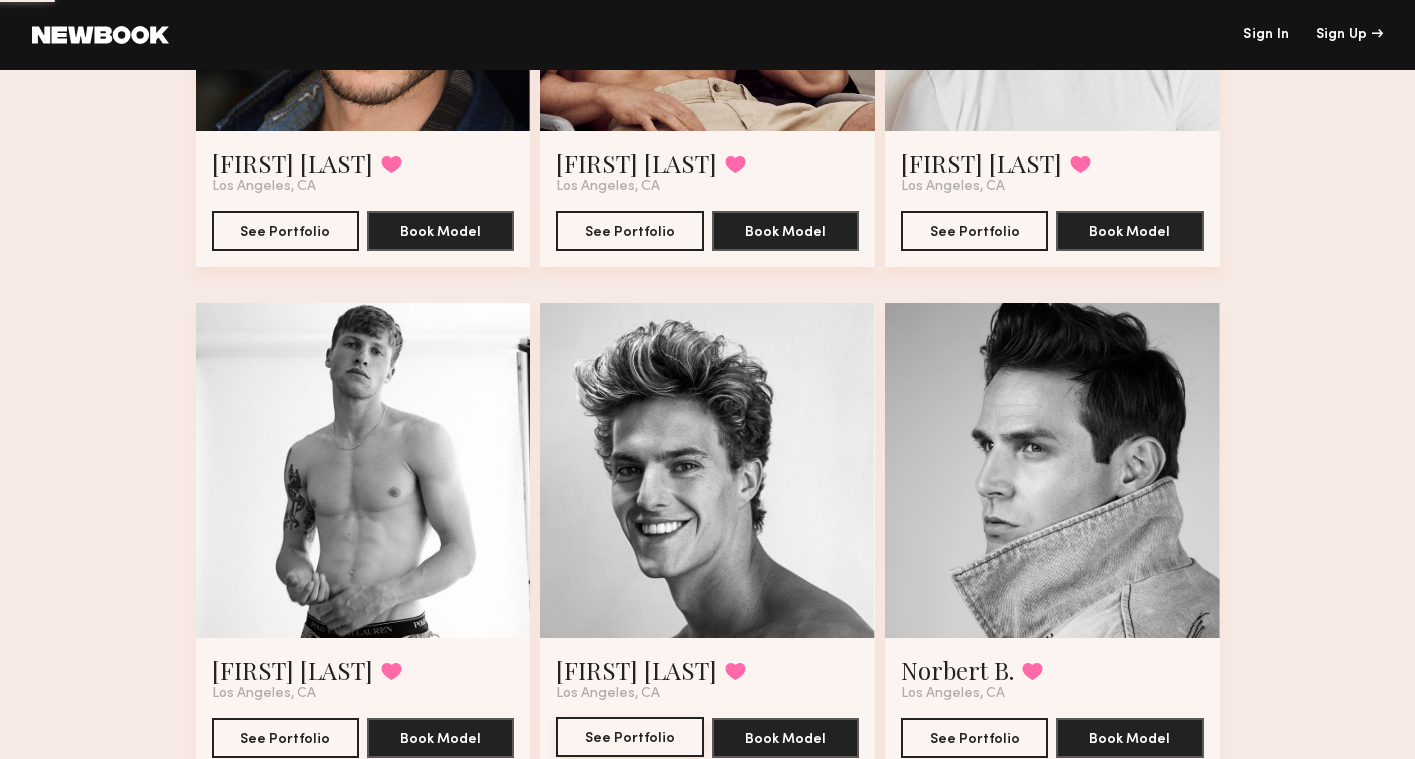 scroll, scrollTop: 2965, scrollLeft: 0, axis: vertical 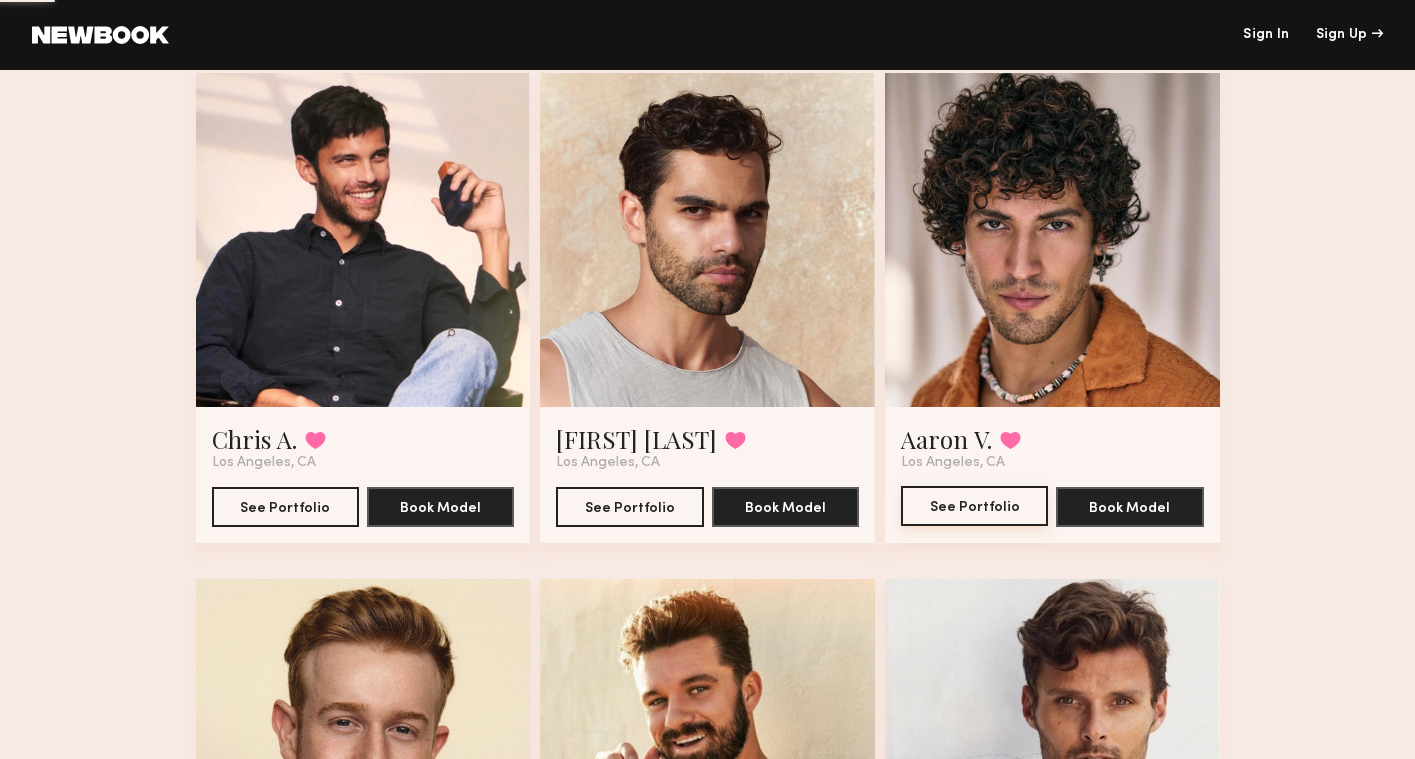 click on "See Portfolio" 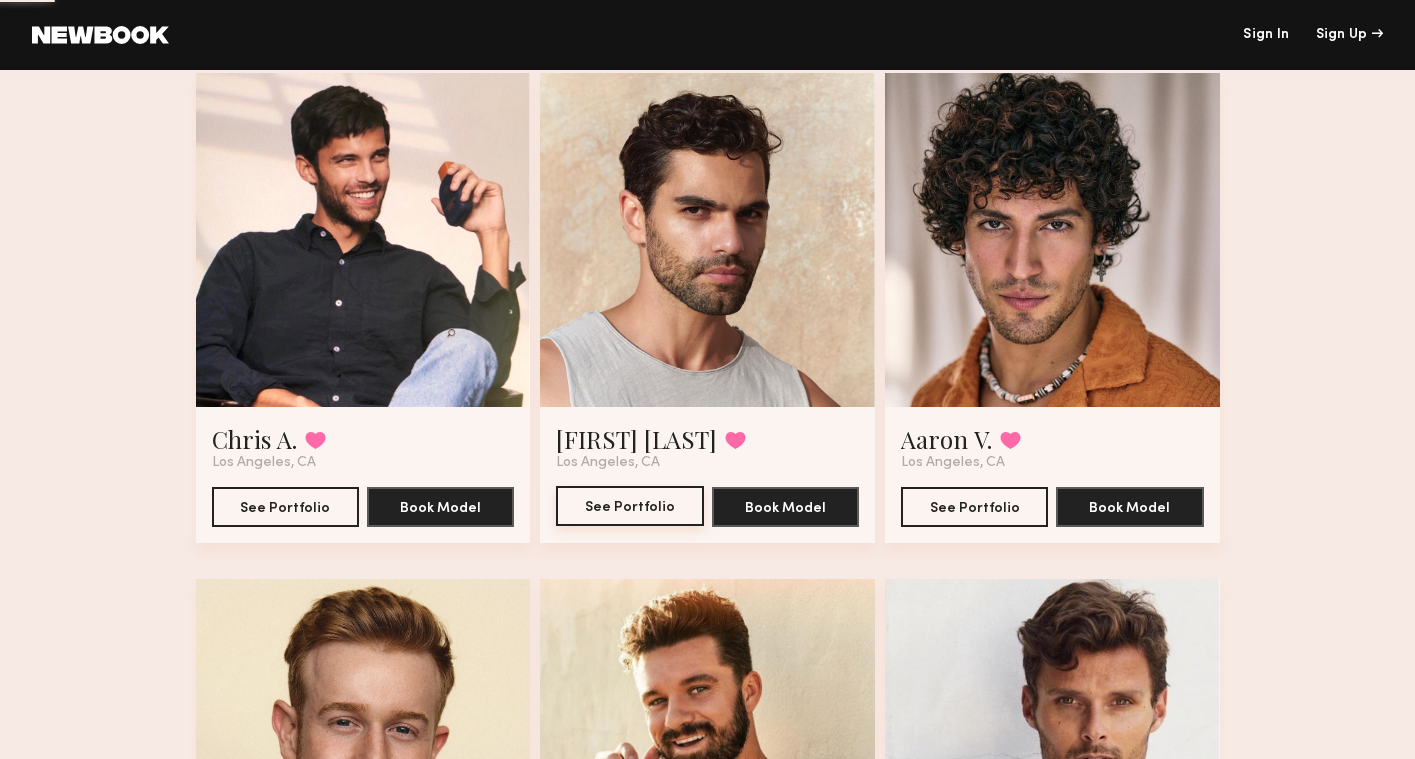 click on "See Portfolio" 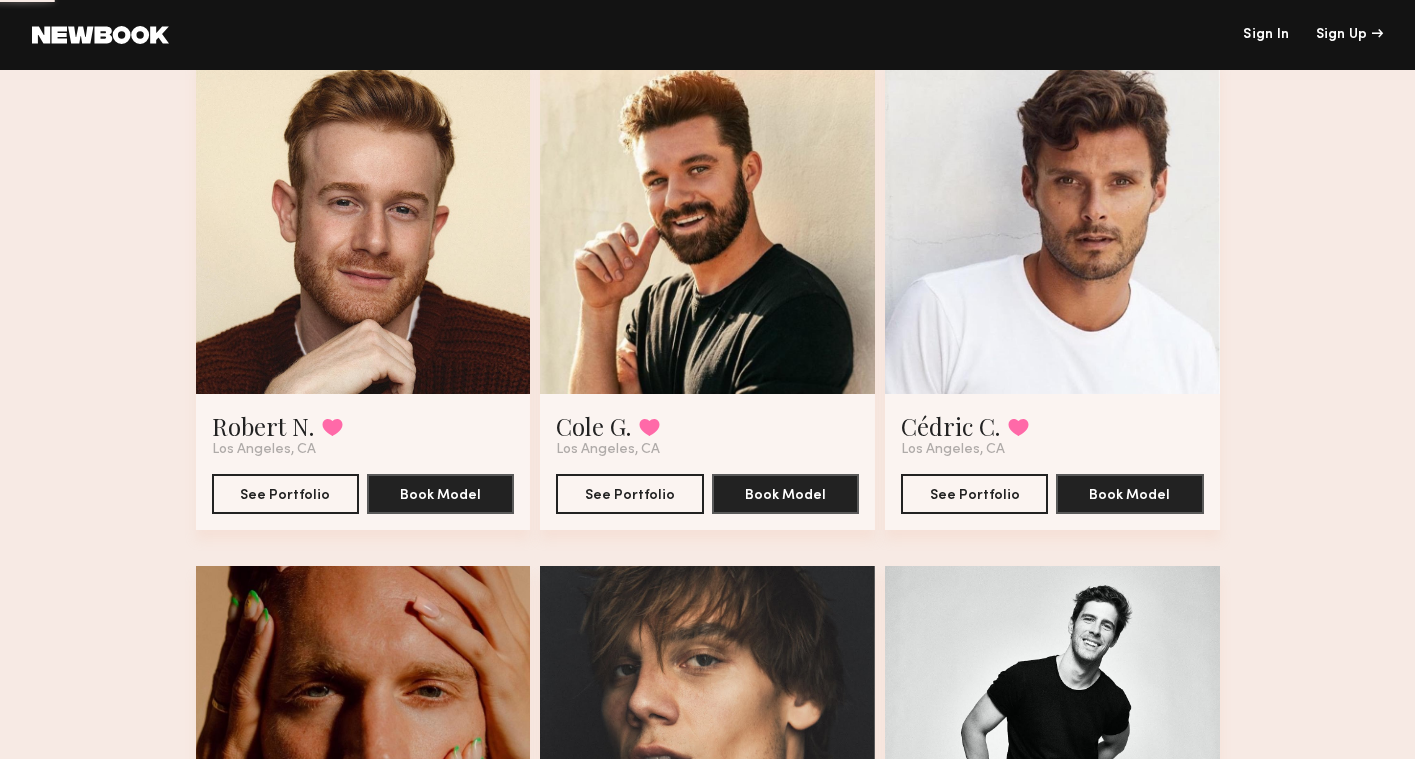 scroll, scrollTop: 1180, scrollLeft: 0, axis: vertical 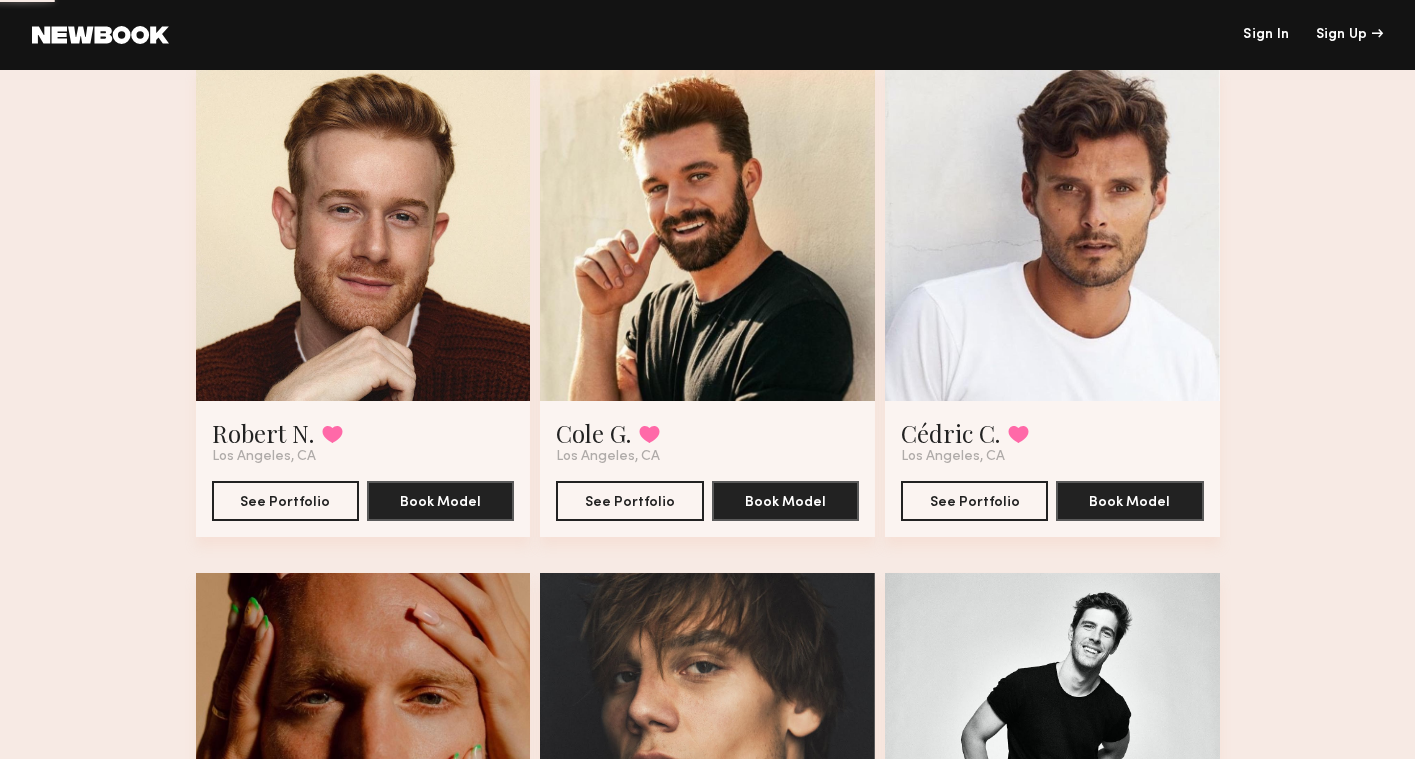 click 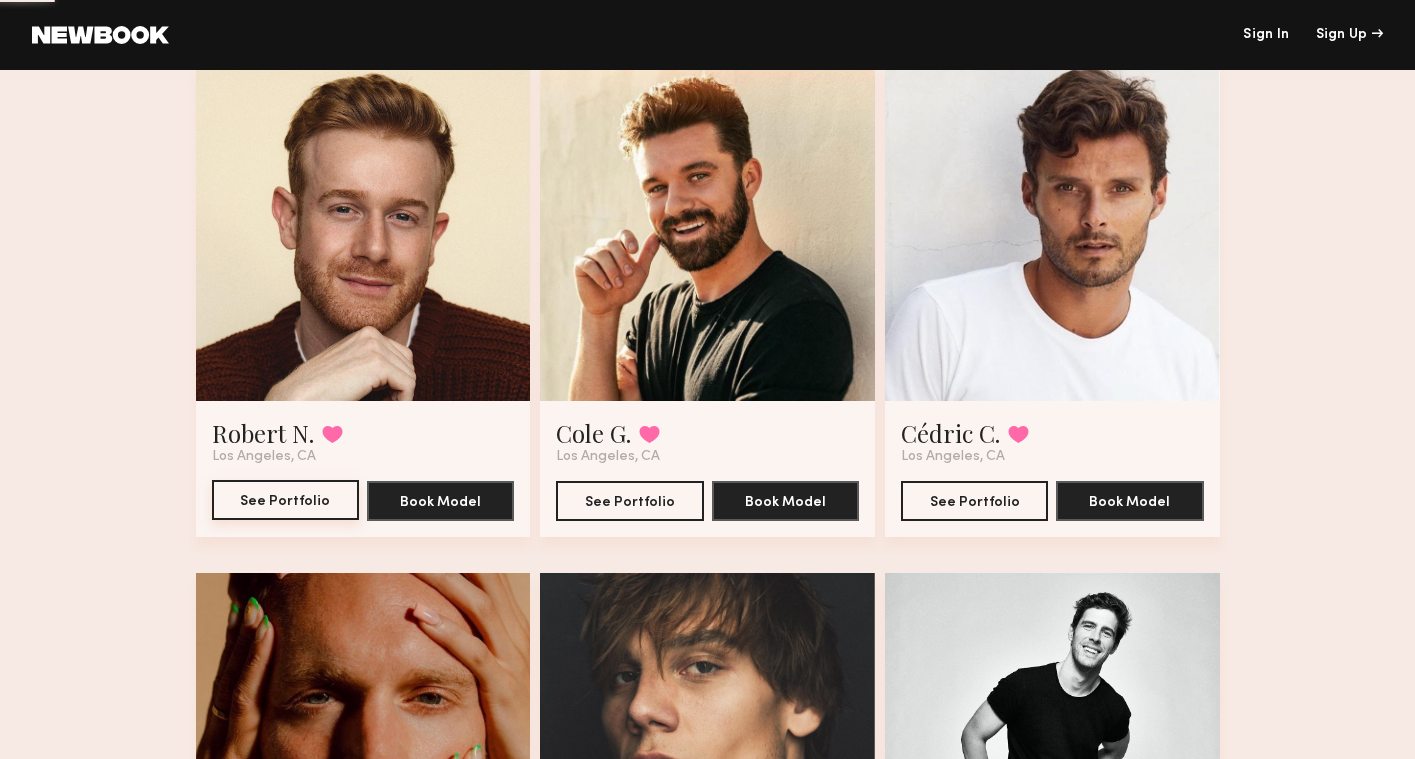 click on "See Portfolio" 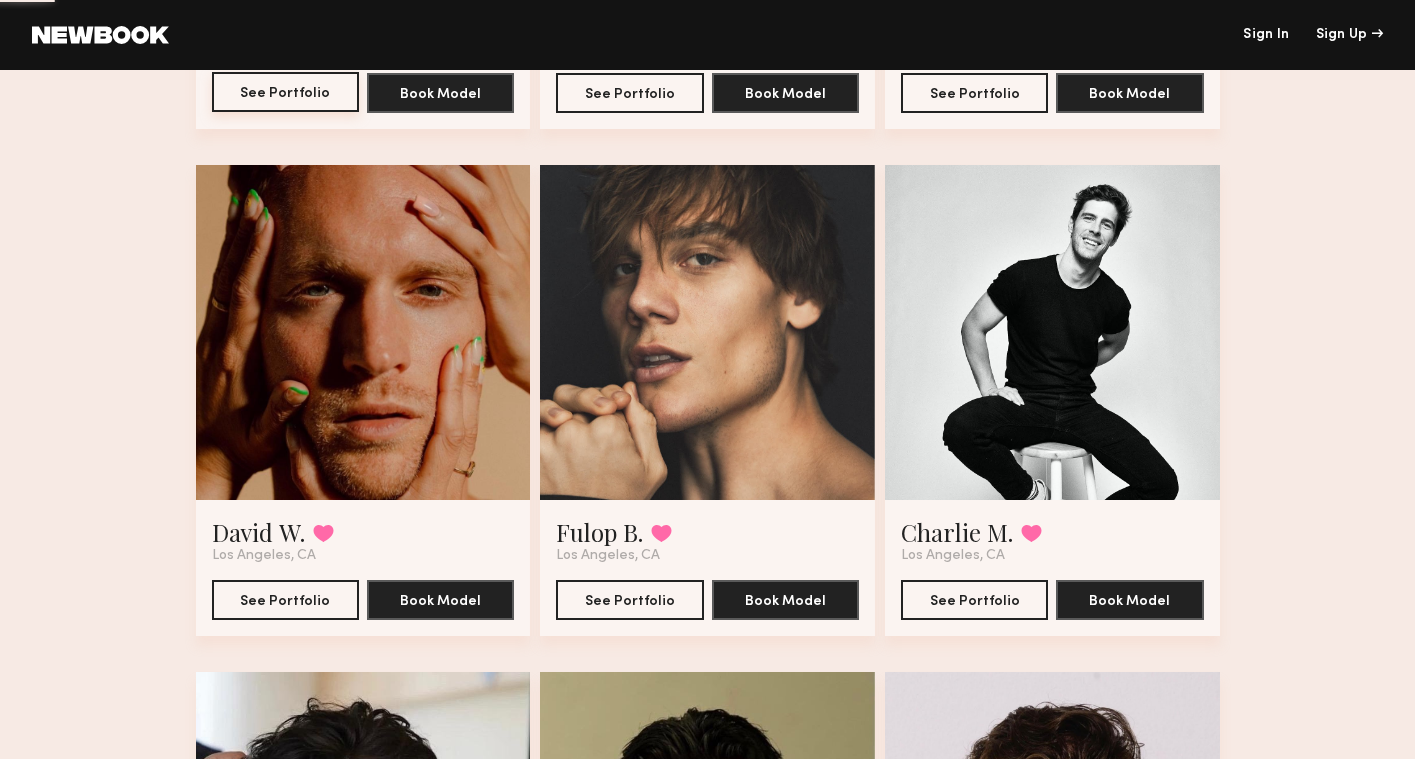 scroll, scrollTop: 1589, scrollLeft: 0, axis: vertical 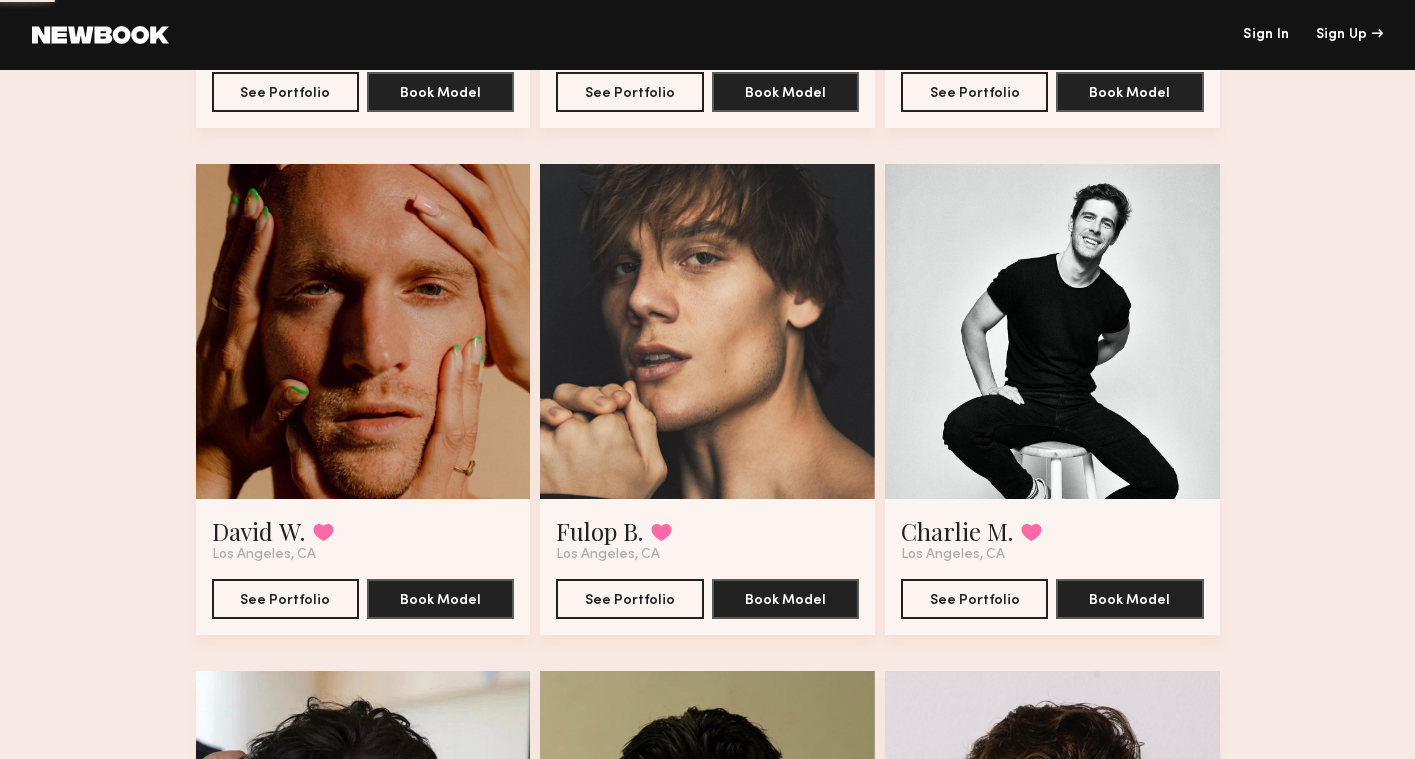 click 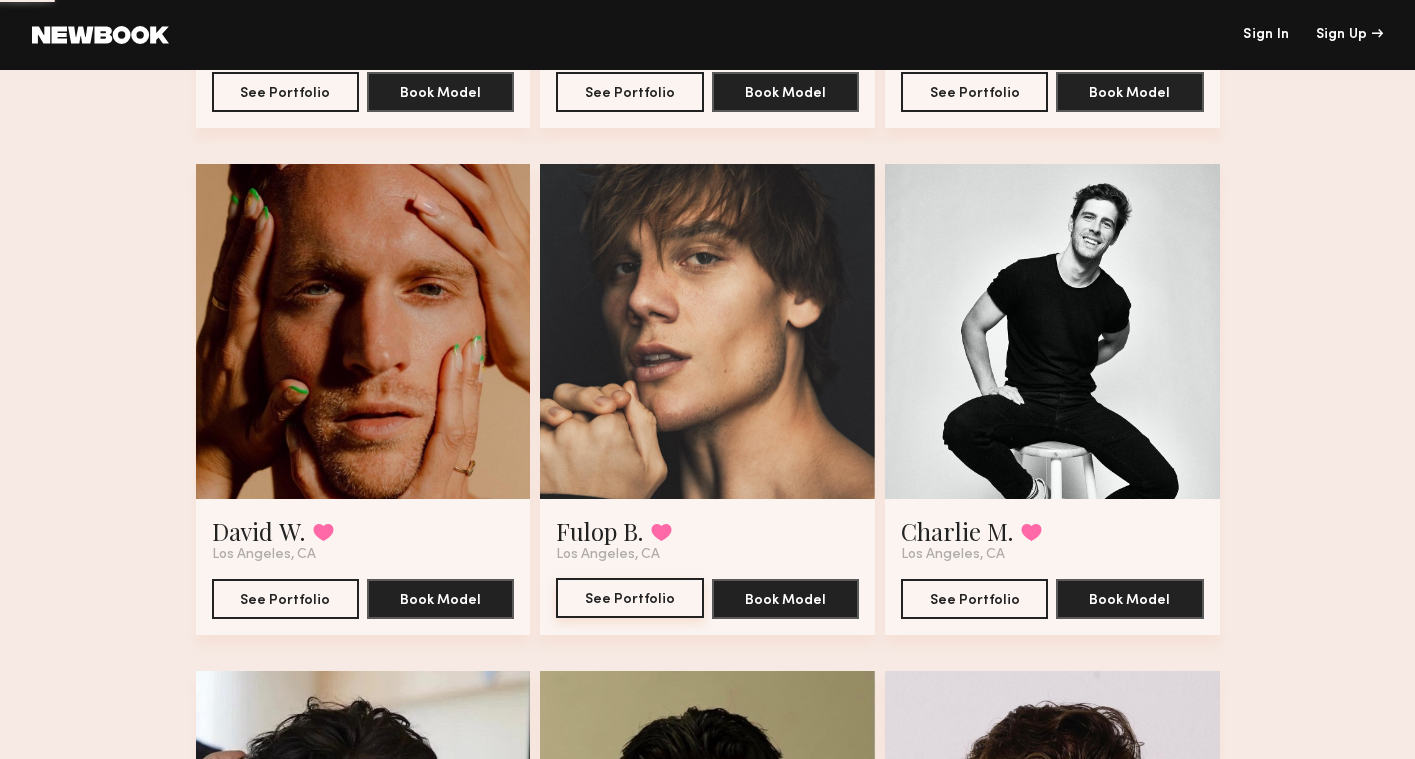 click on "See Portfolio" 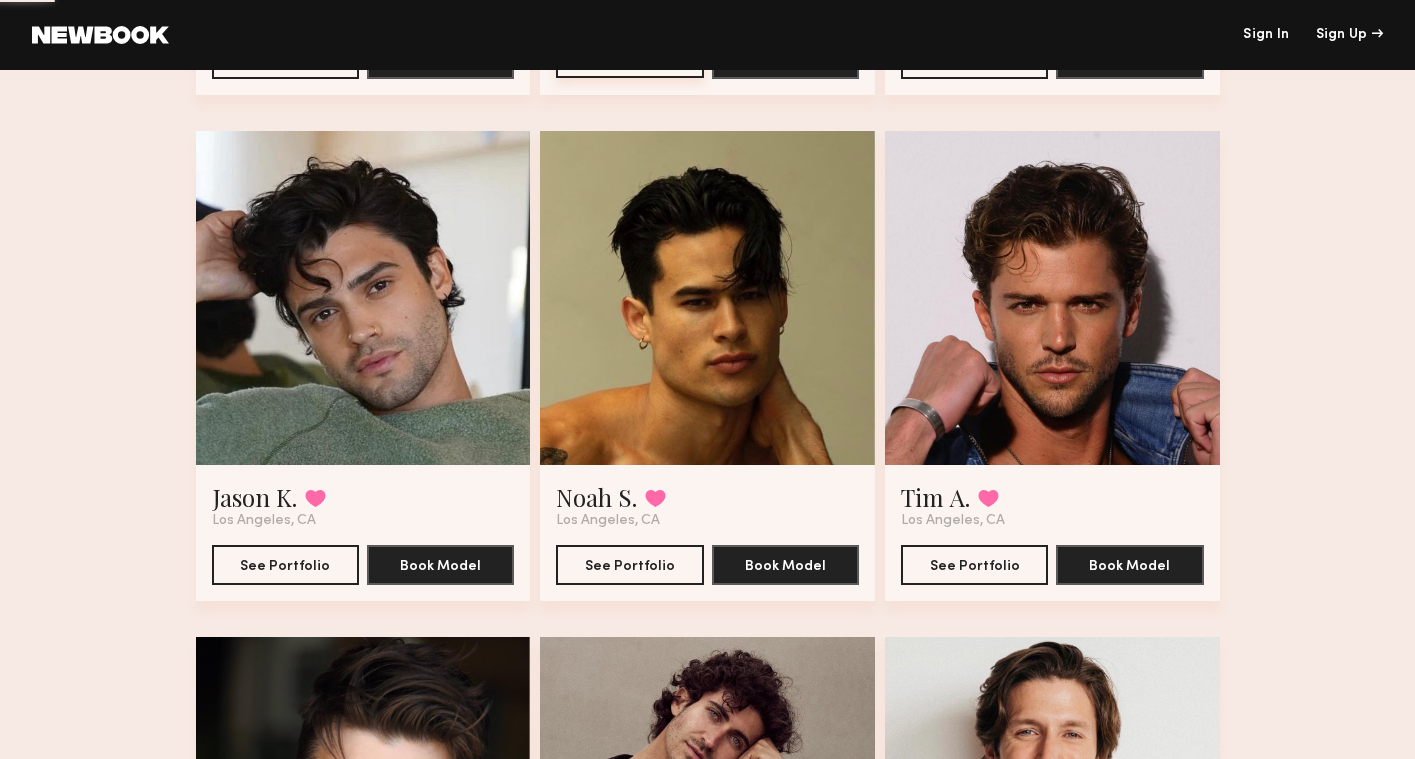 scroll, scrollTop: 2127, scrollLeft: 0, axis: vertical 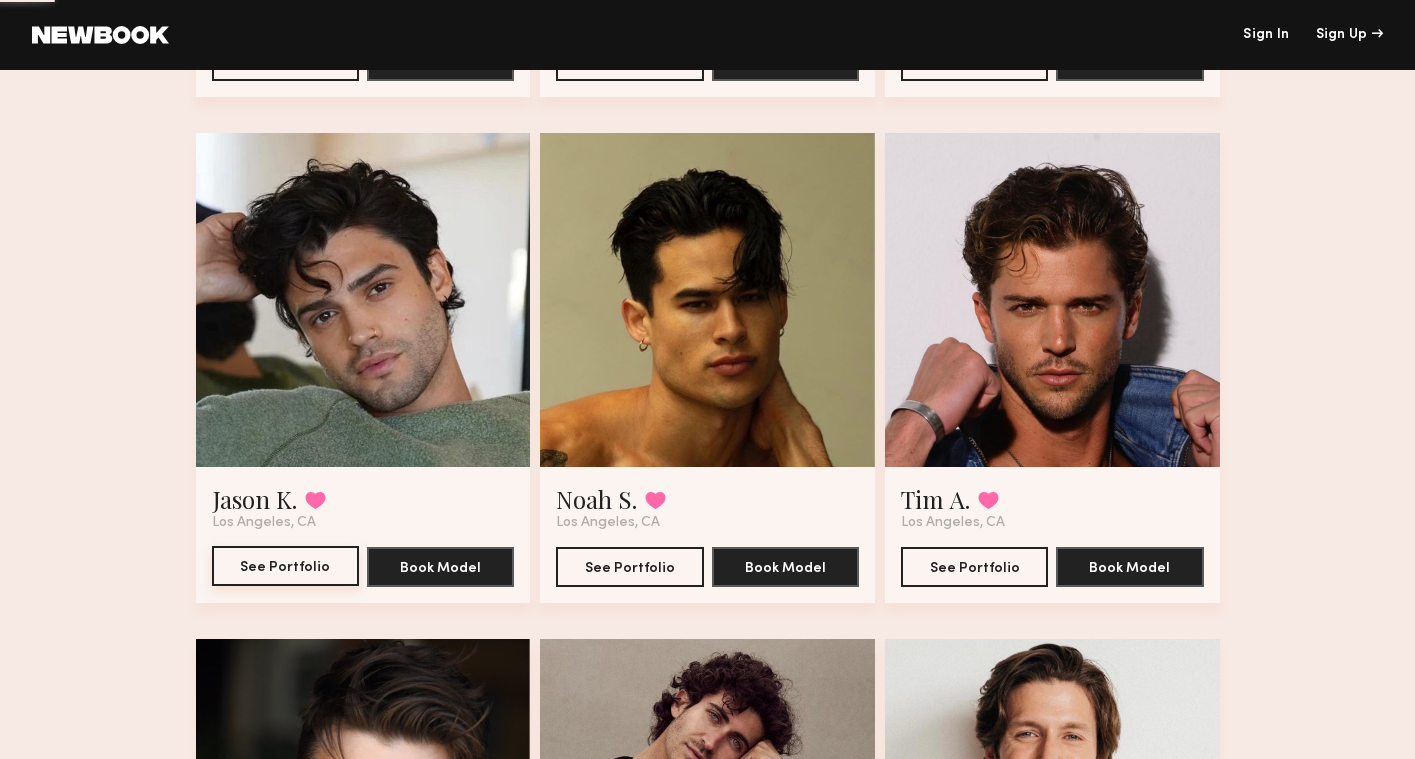 click on "See Portfolio" 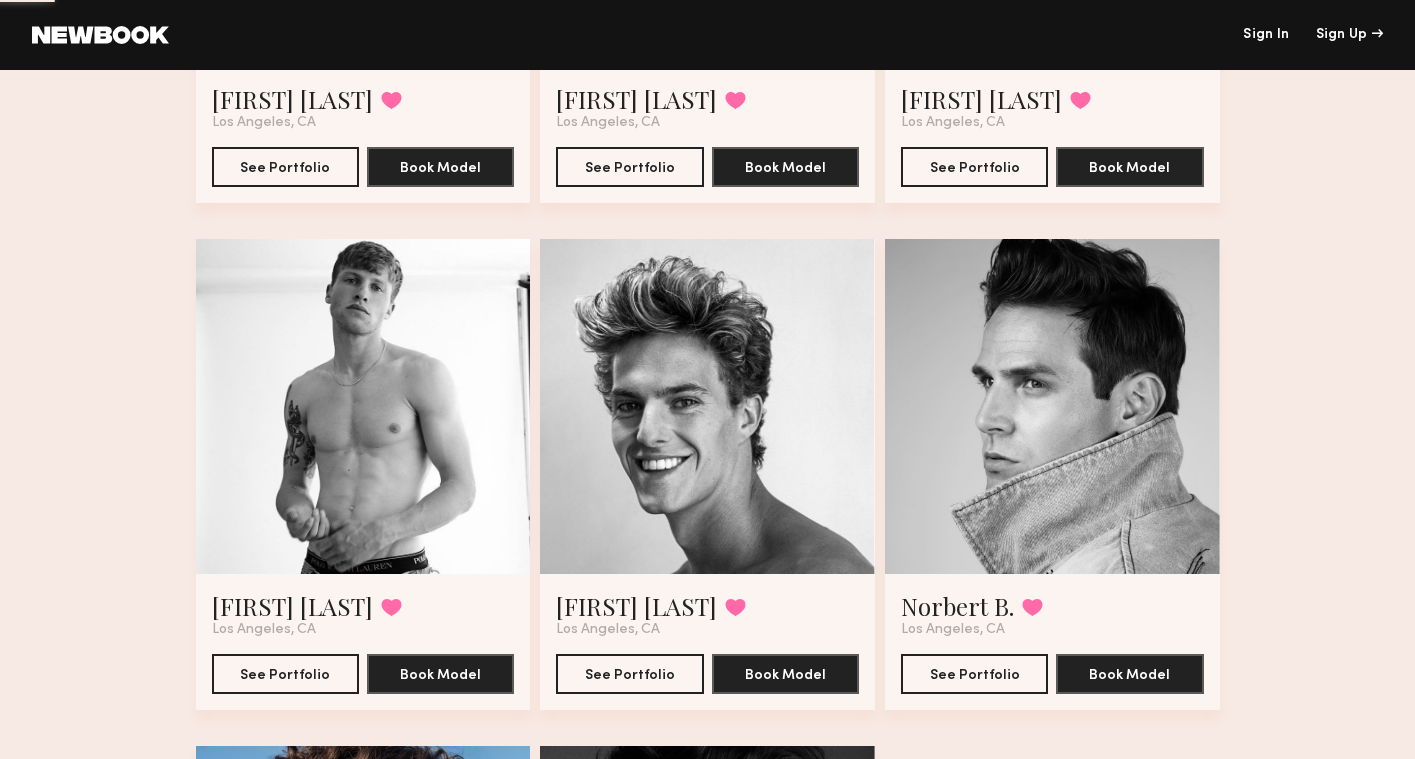 scroll, scrollTop: 3131, scrollLeft: 0, axis: vertical 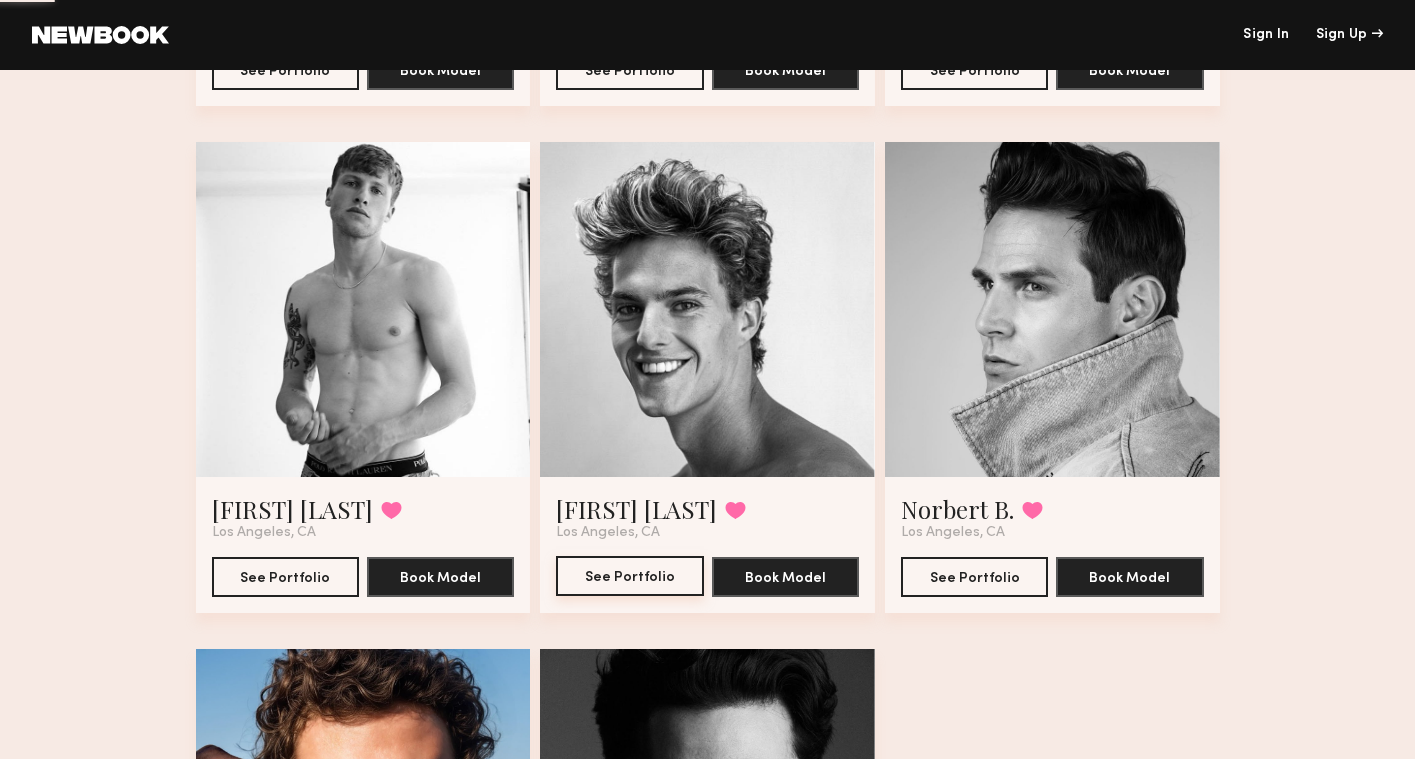 click on "See Portfolio" 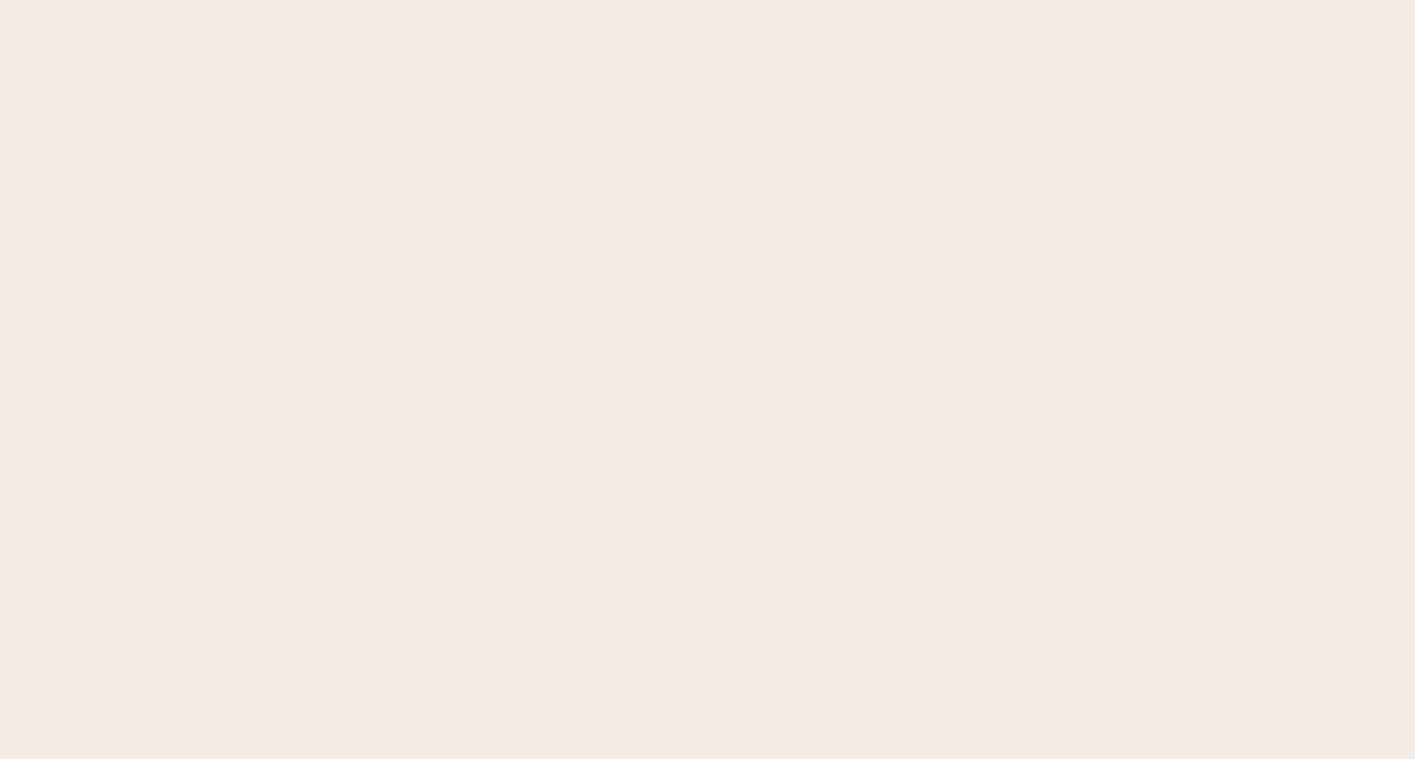scroll, scrollTop: 0, scrollLeft: 0, axis: both 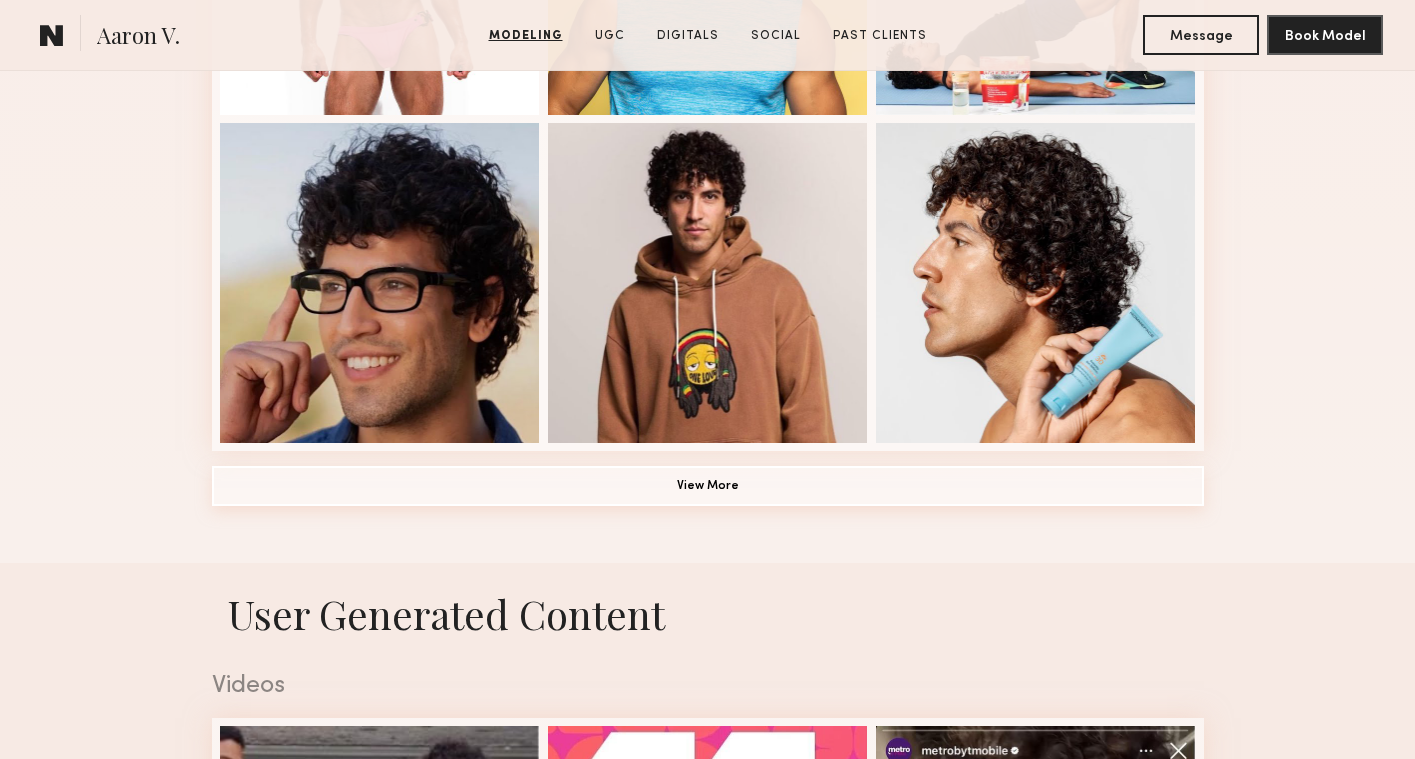 click on "View More" 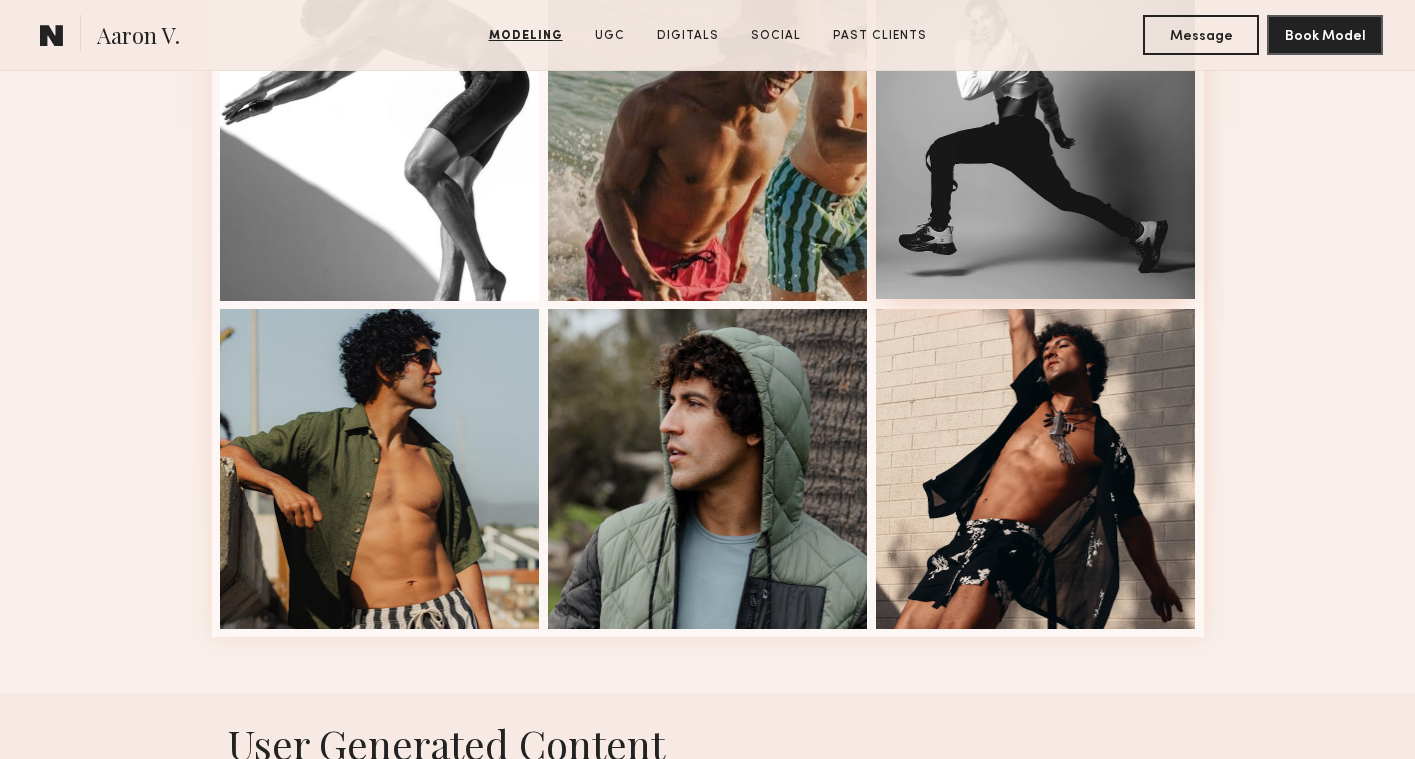 scroll, scrollTop: 2579, scrollLeft: 0, axis: vertical 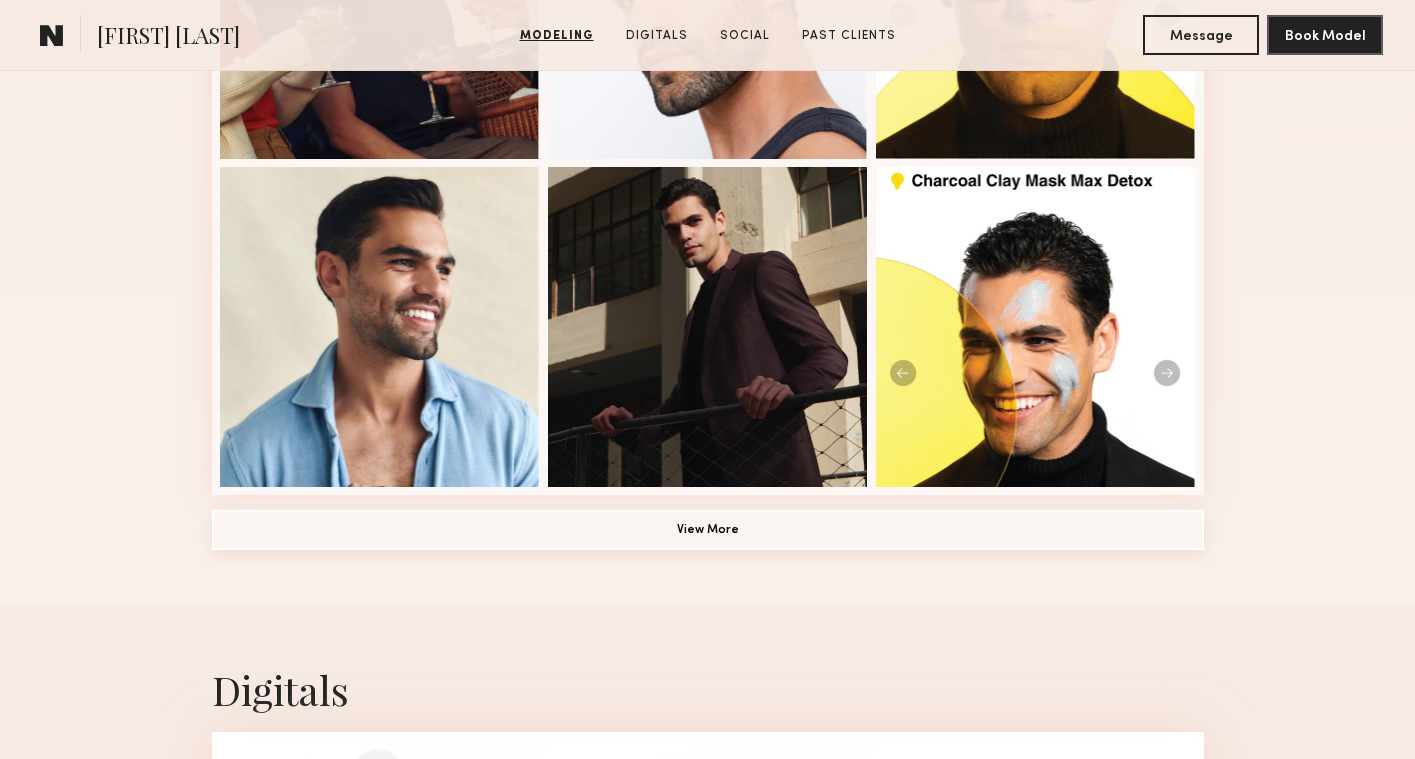 click on "View More" 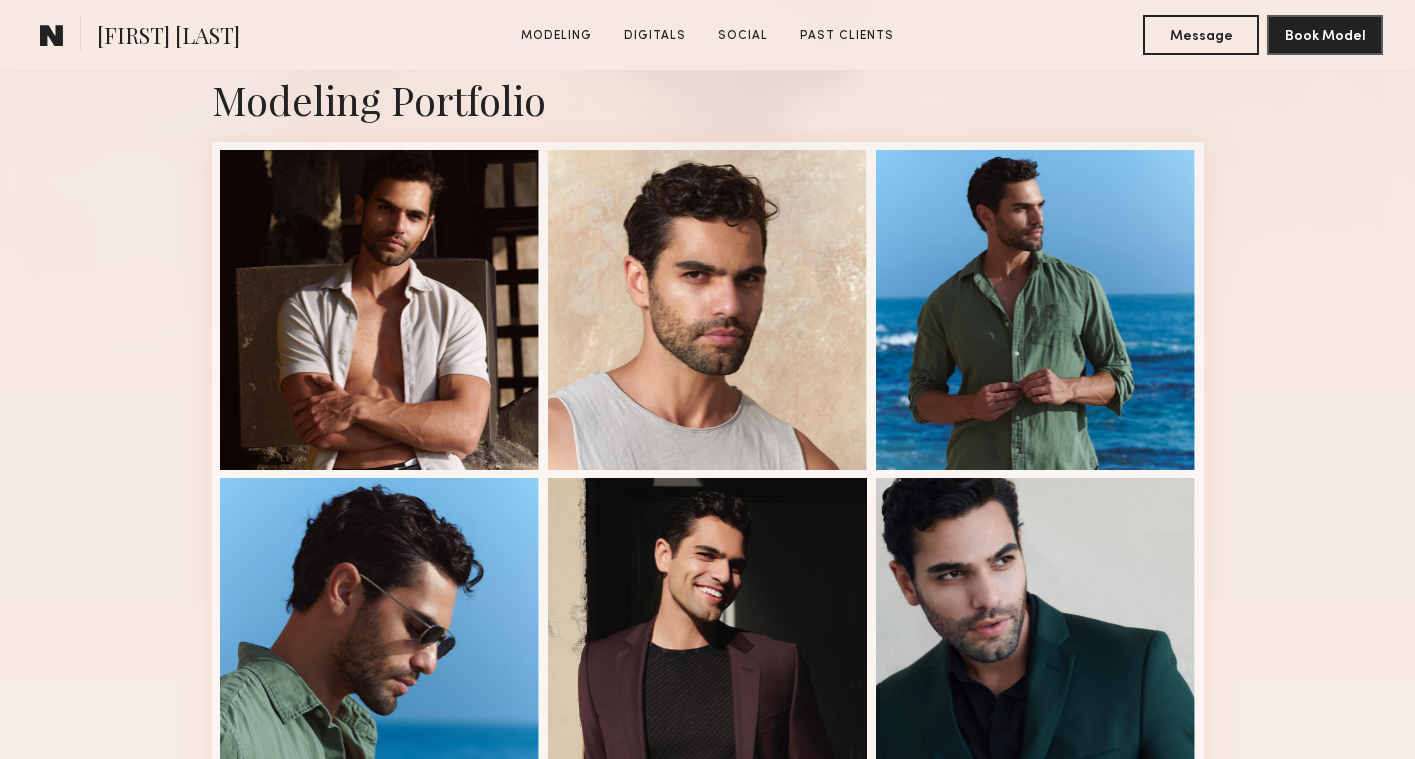 scroll, scrollTop: 452, scrollLeft: 0, axis: vertical 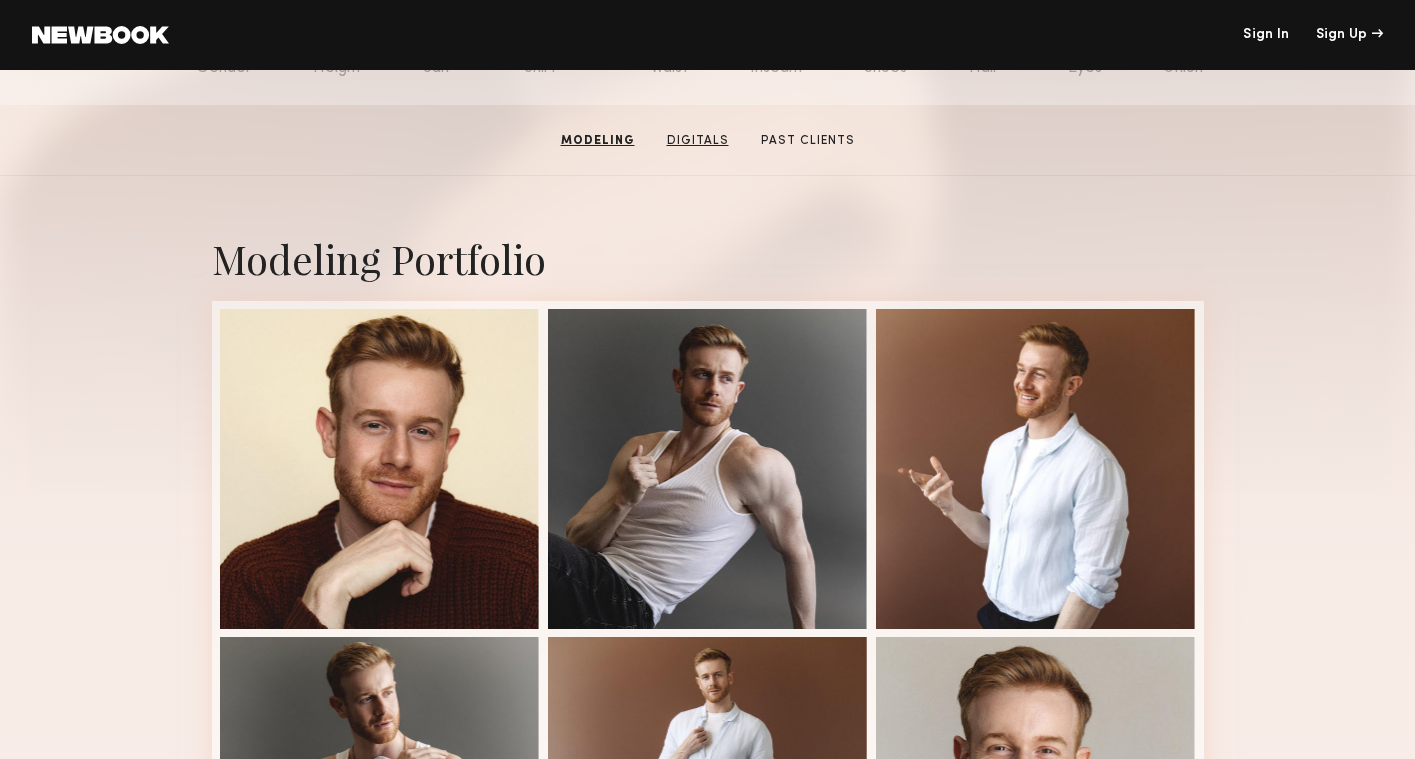 click on "Digitals" 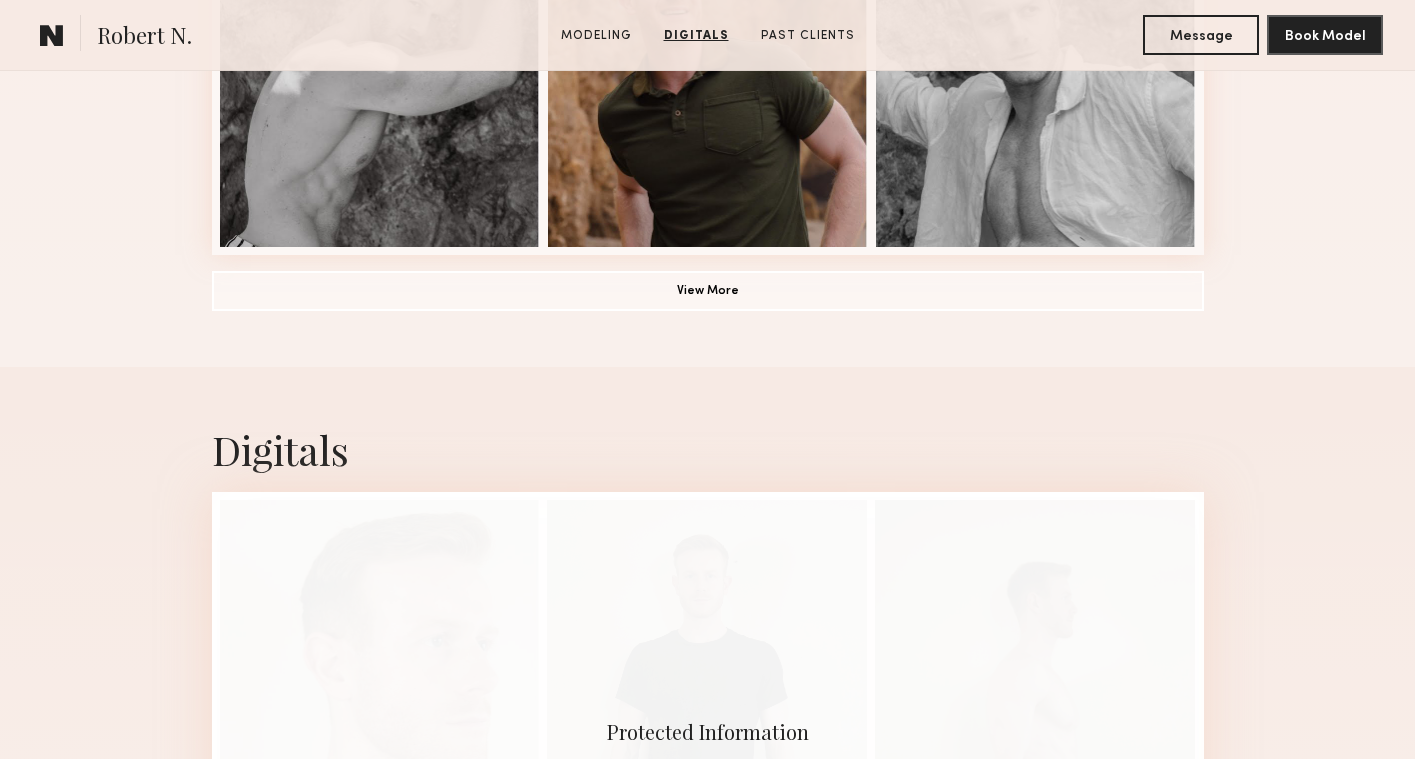 scroll, scrollTop: 1550, scrollLeft: 0, axis: vertical 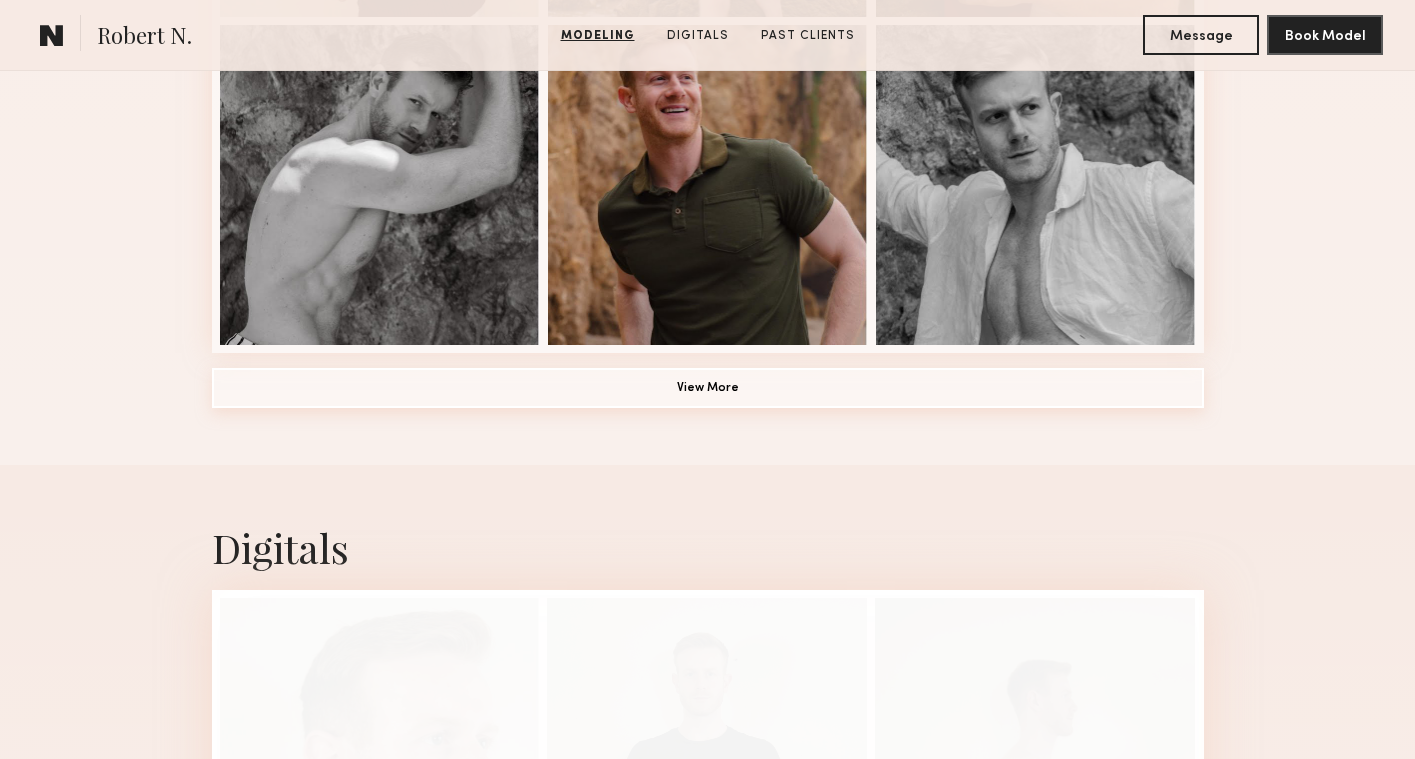 click on "View More" 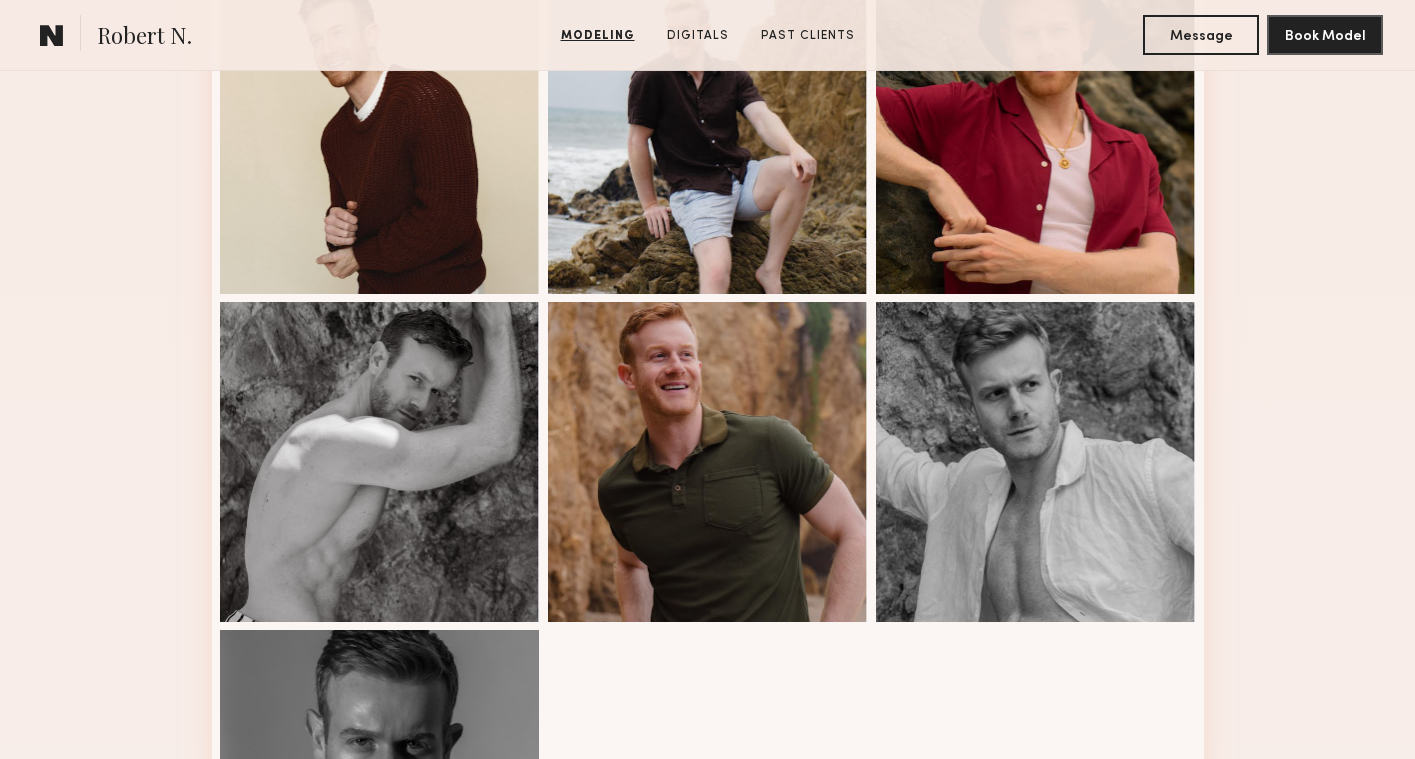 scroll, scrollTop: 810, scrollLeft: 0, axis: vertical 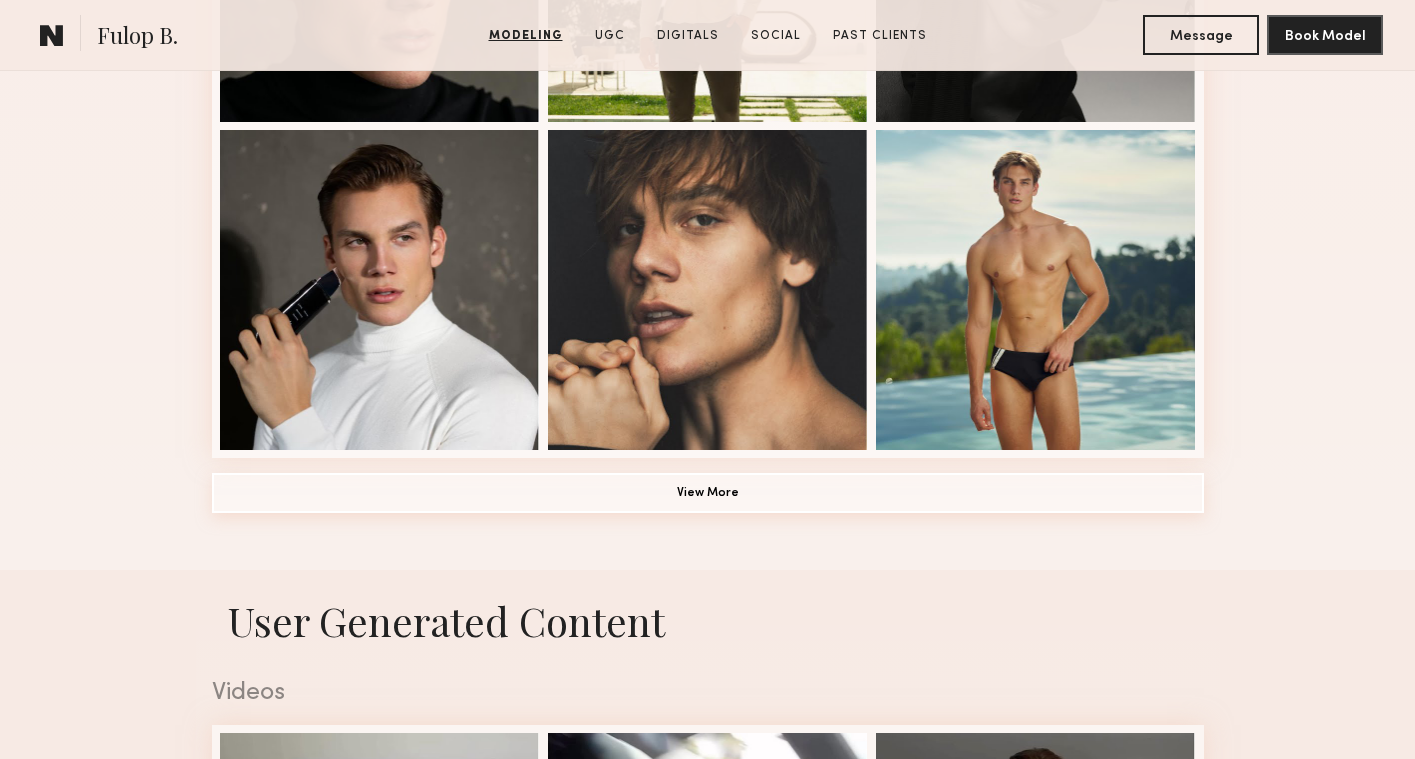 click on "View More" 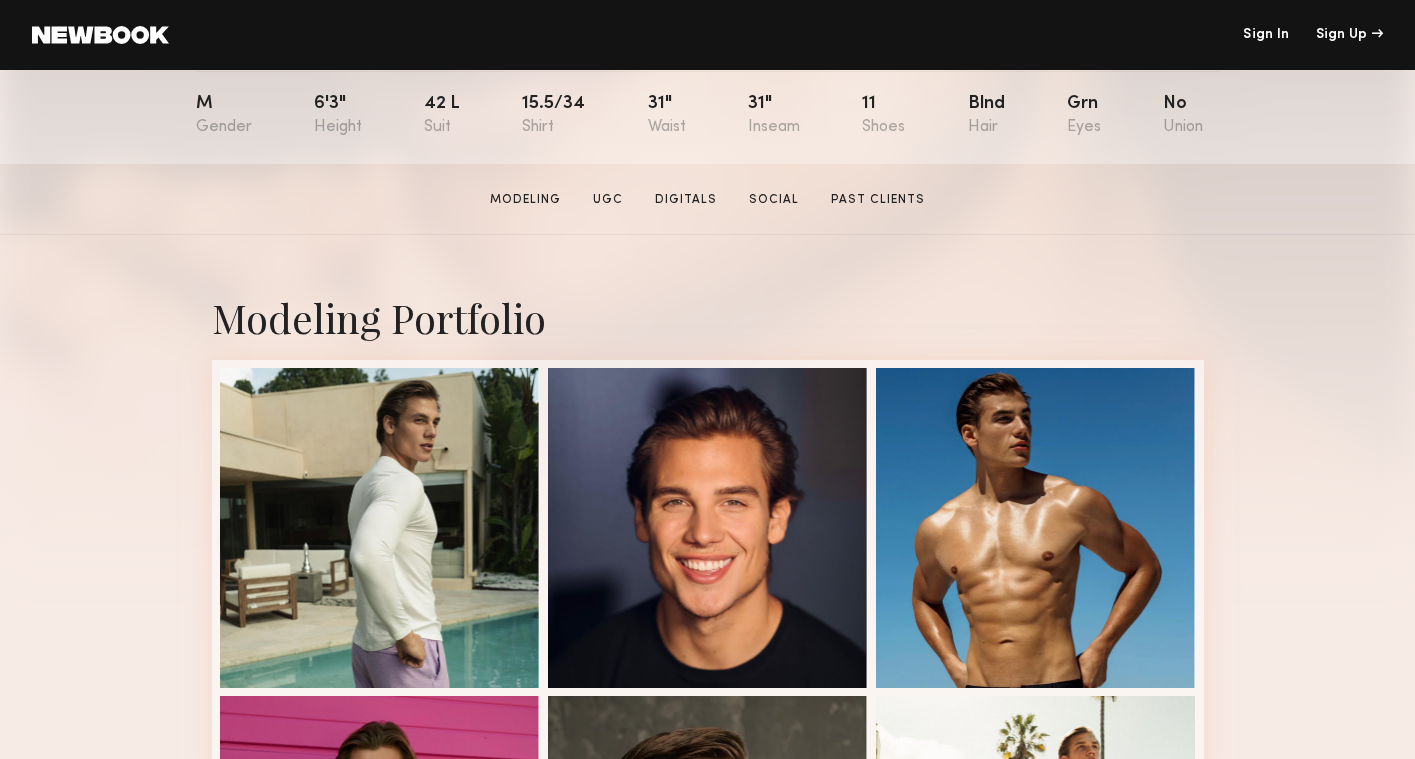 scroll, scrollTop: 226, scrollLeft: 0, axis: vertical 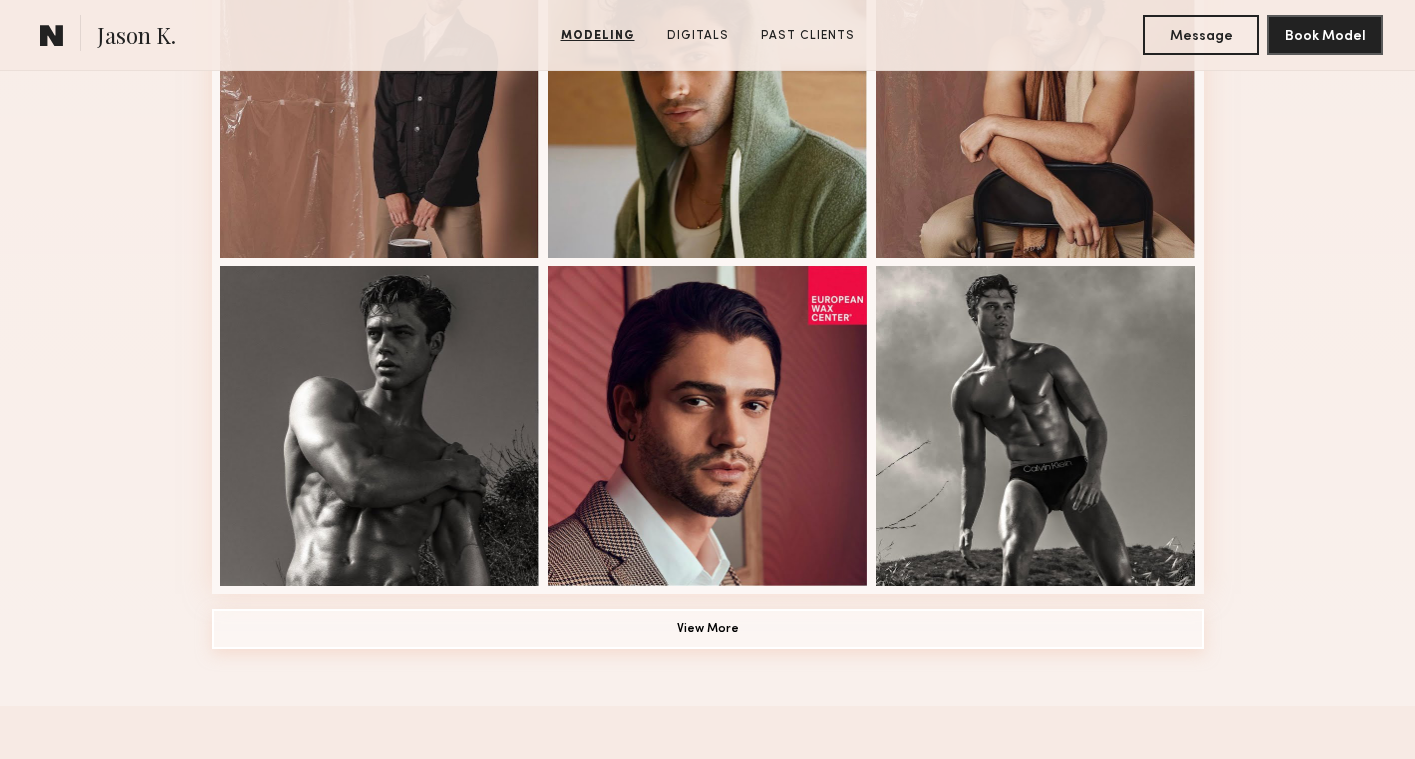 click on "View More" 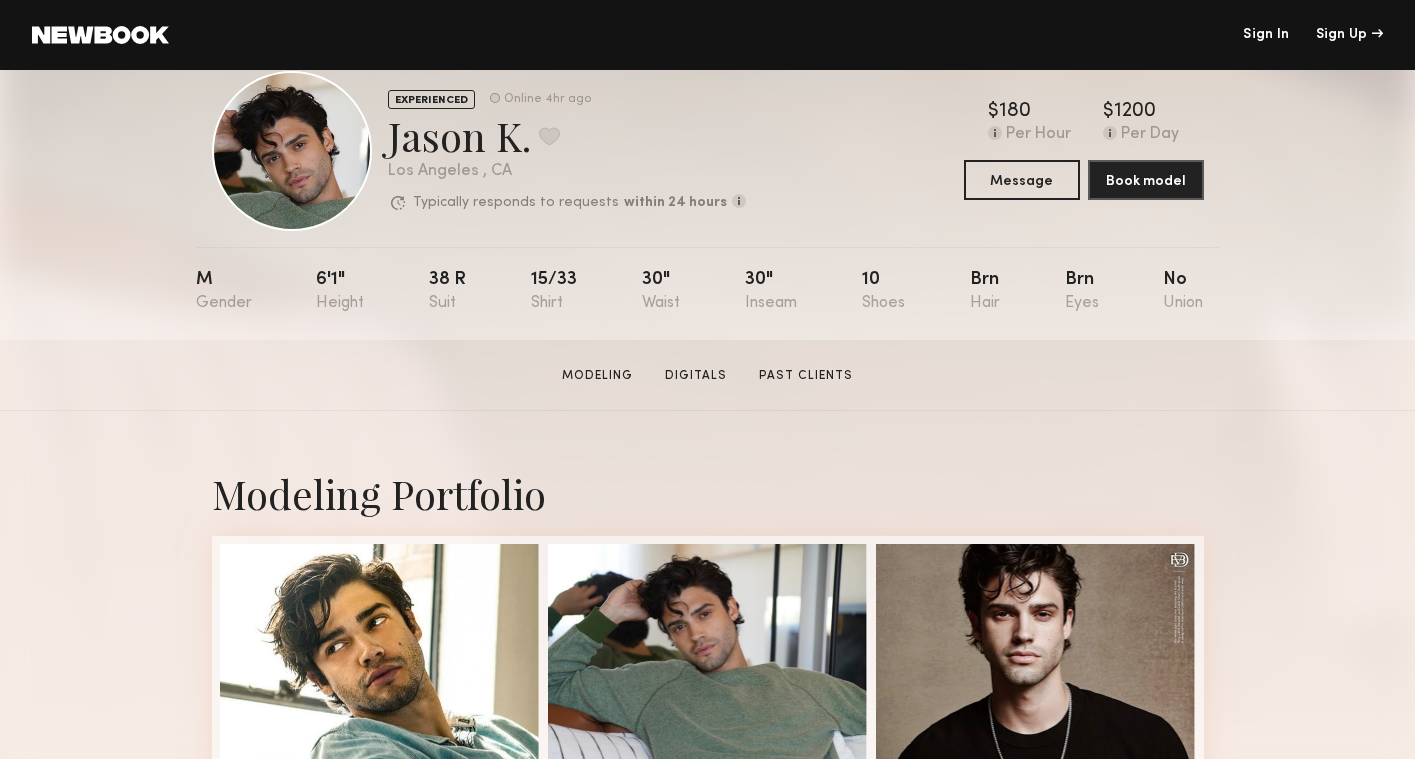 scroll, scrollTop: 21, scrollLeft: 0, axis: vertical 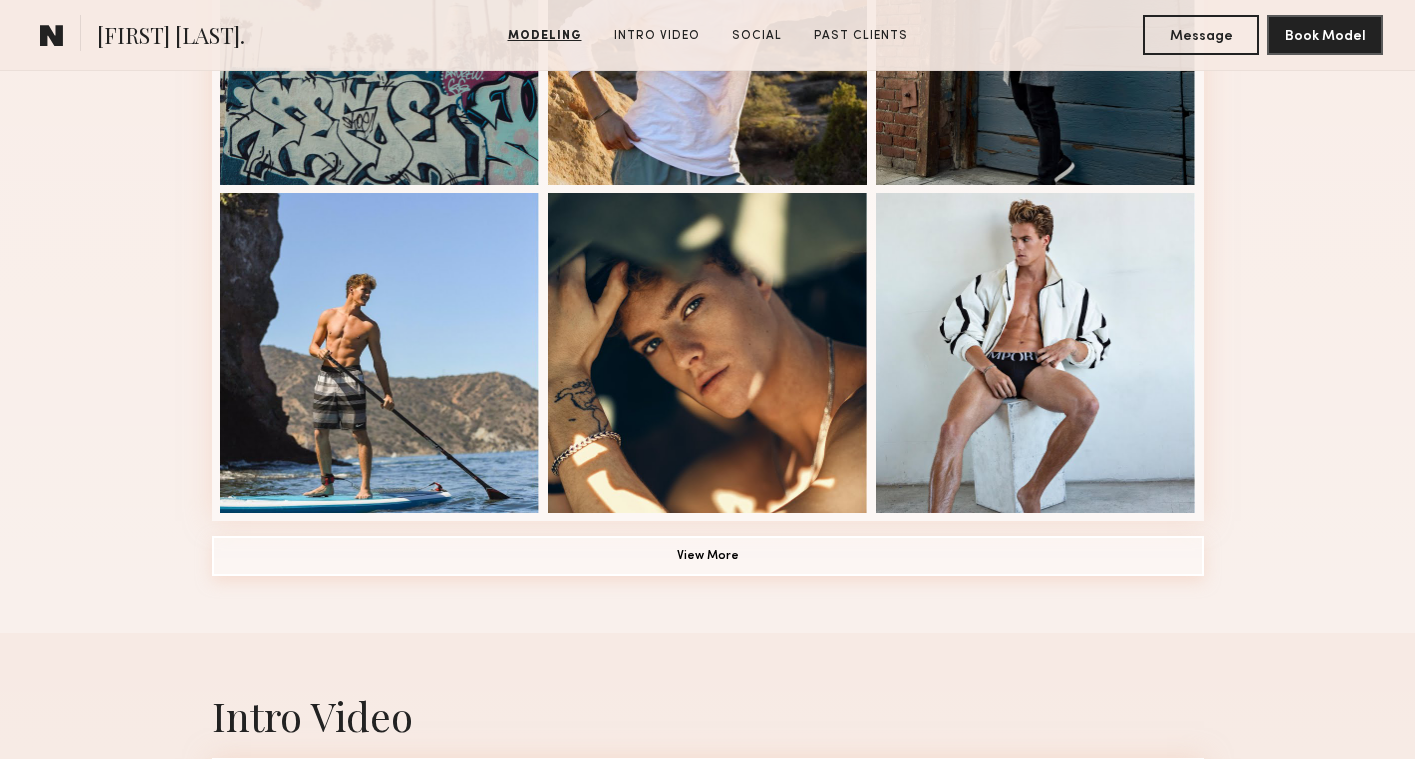 click on "View More" 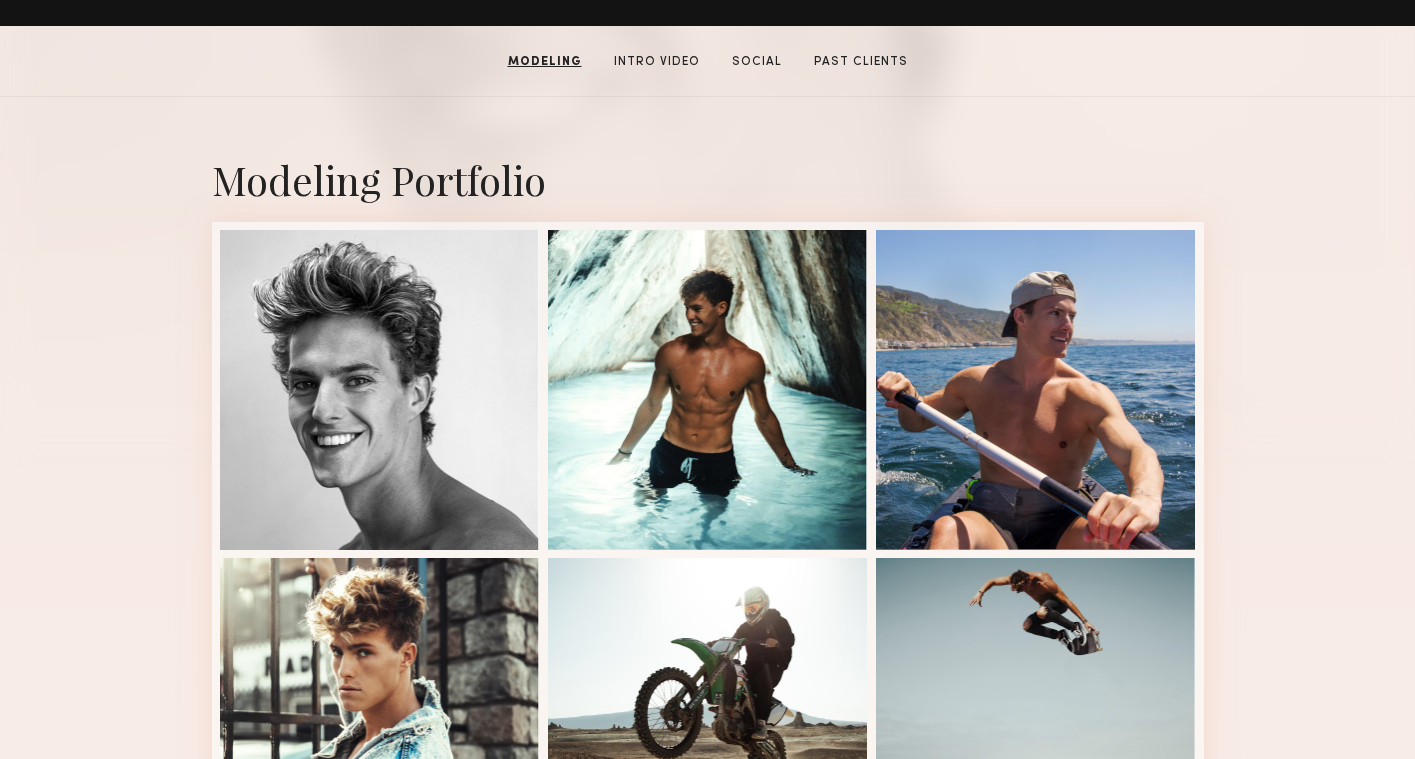 scroll, scrollTop: 0, scrollLeft: 0, axis: both 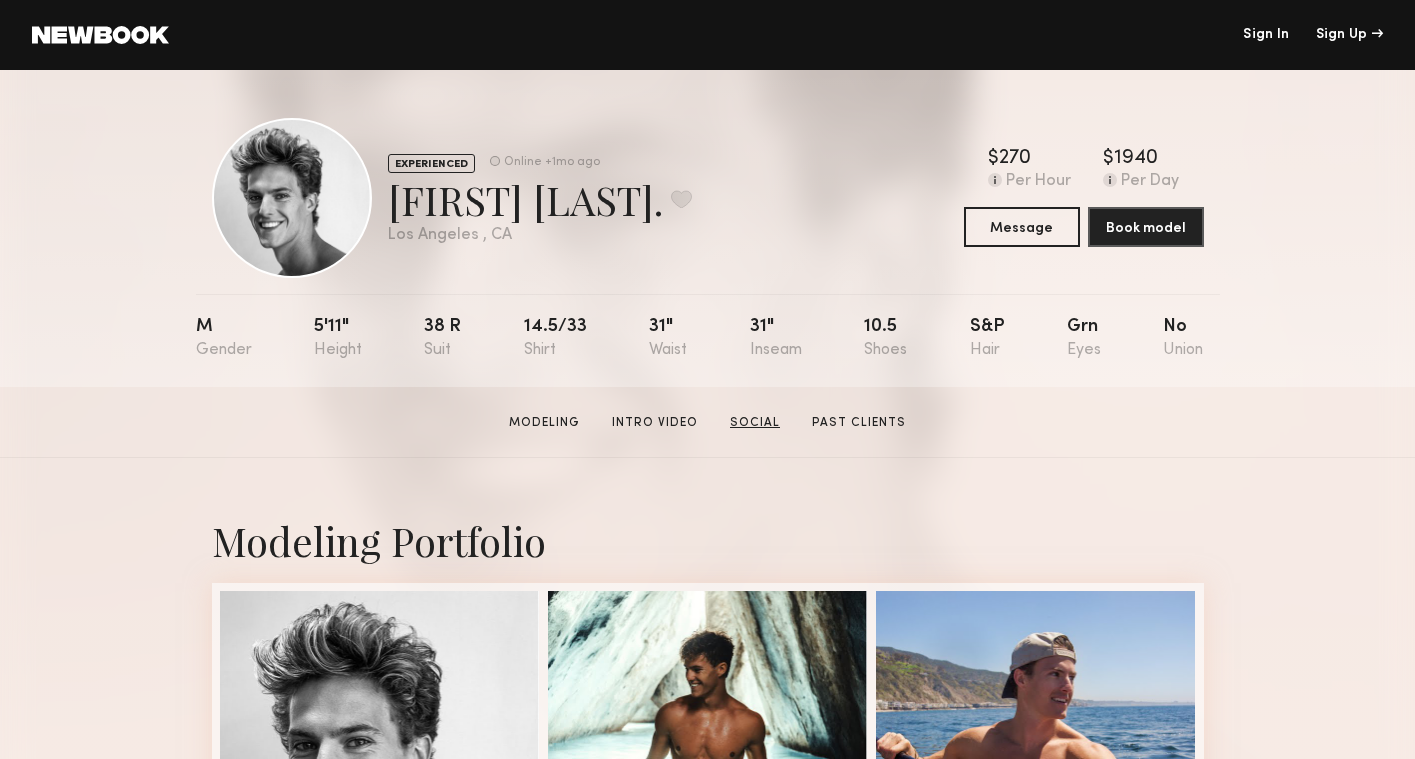 click on "Social" 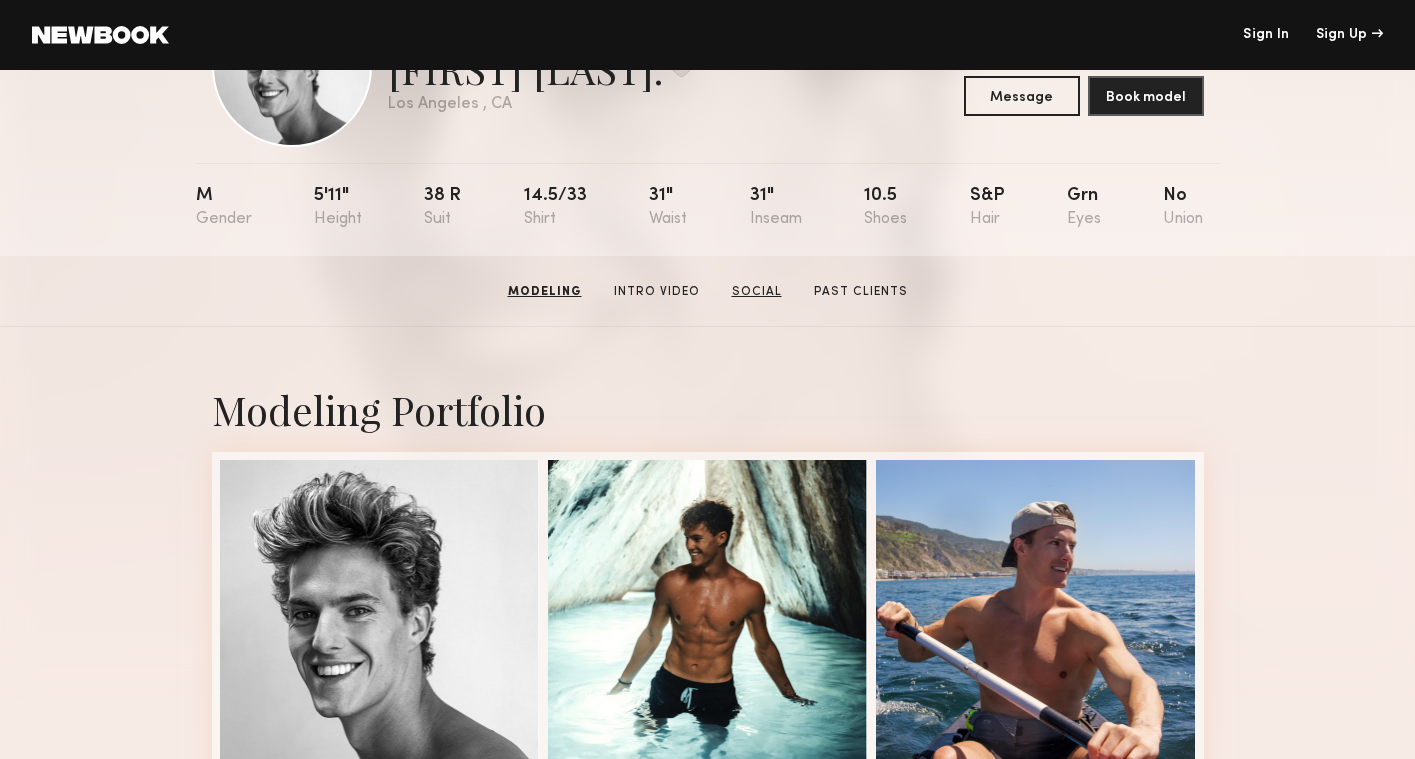 scroll, scrollTop: 0, scrollLeft: 0, axis: both 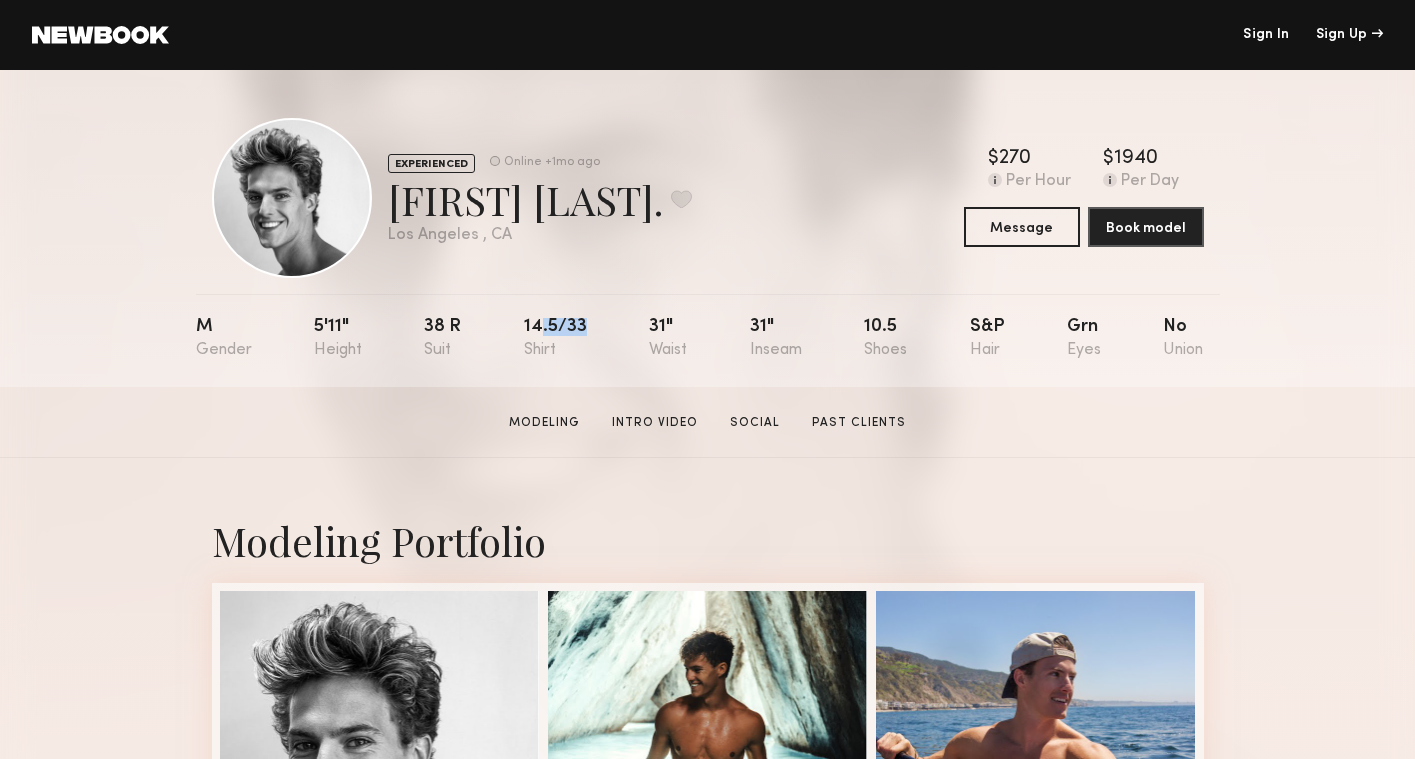 drag, startPoint x: 540, startPoint y: 322, endPoint x: 609, endPoint y: 341, distance: 71.568146 